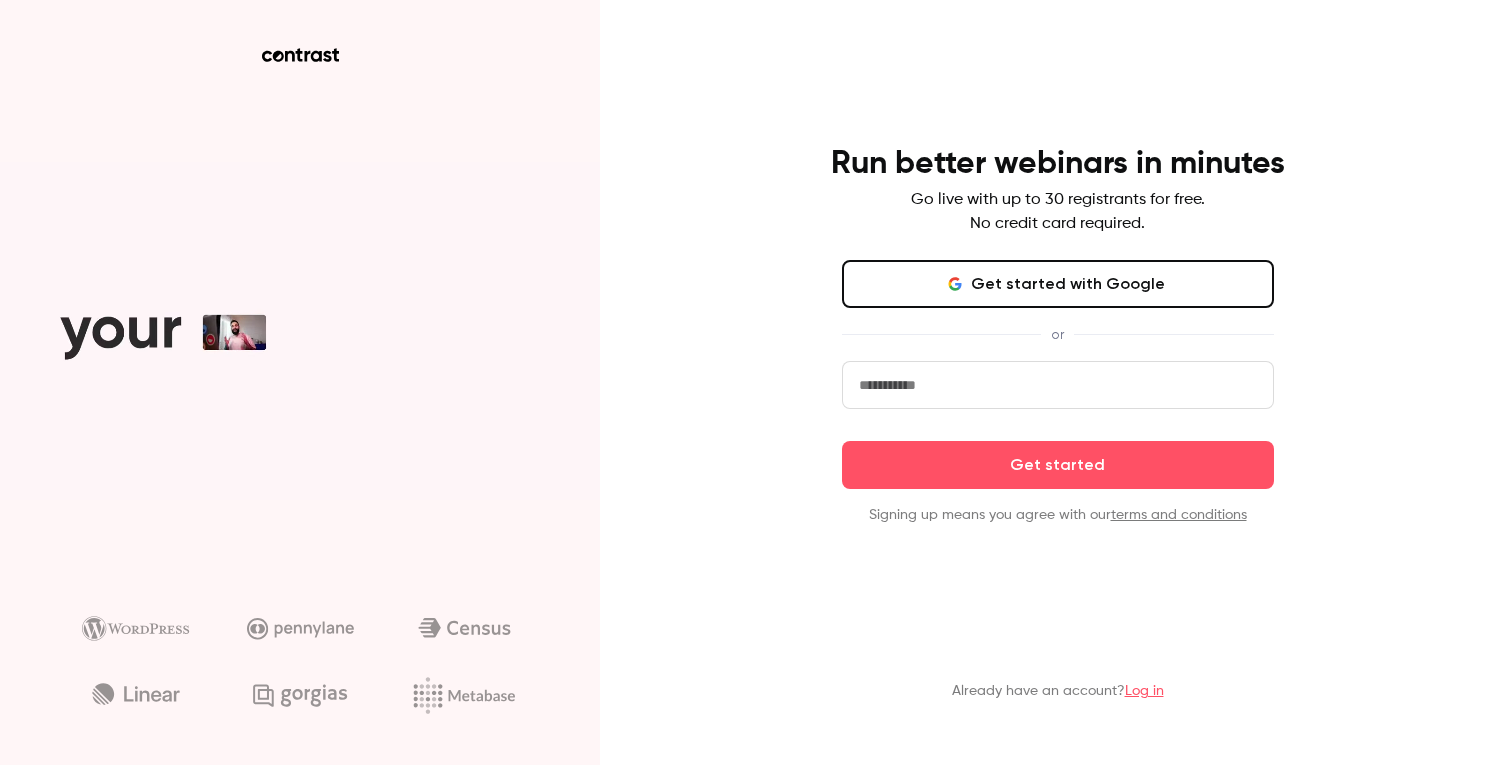 scroll, scrollTop: 0, scrollLeft: 0, axis: both 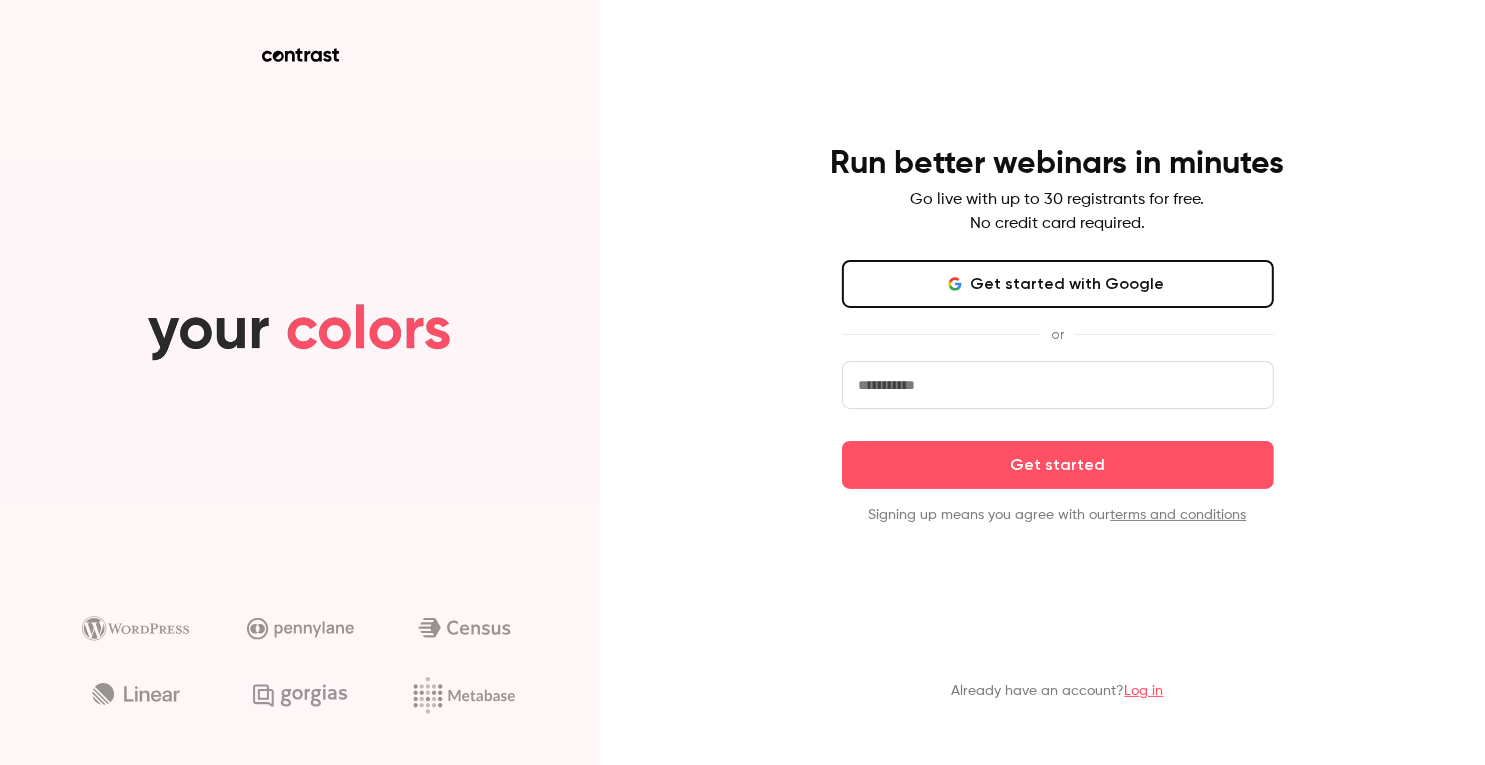 click on "Log in" at bounding box center (1144, 691) 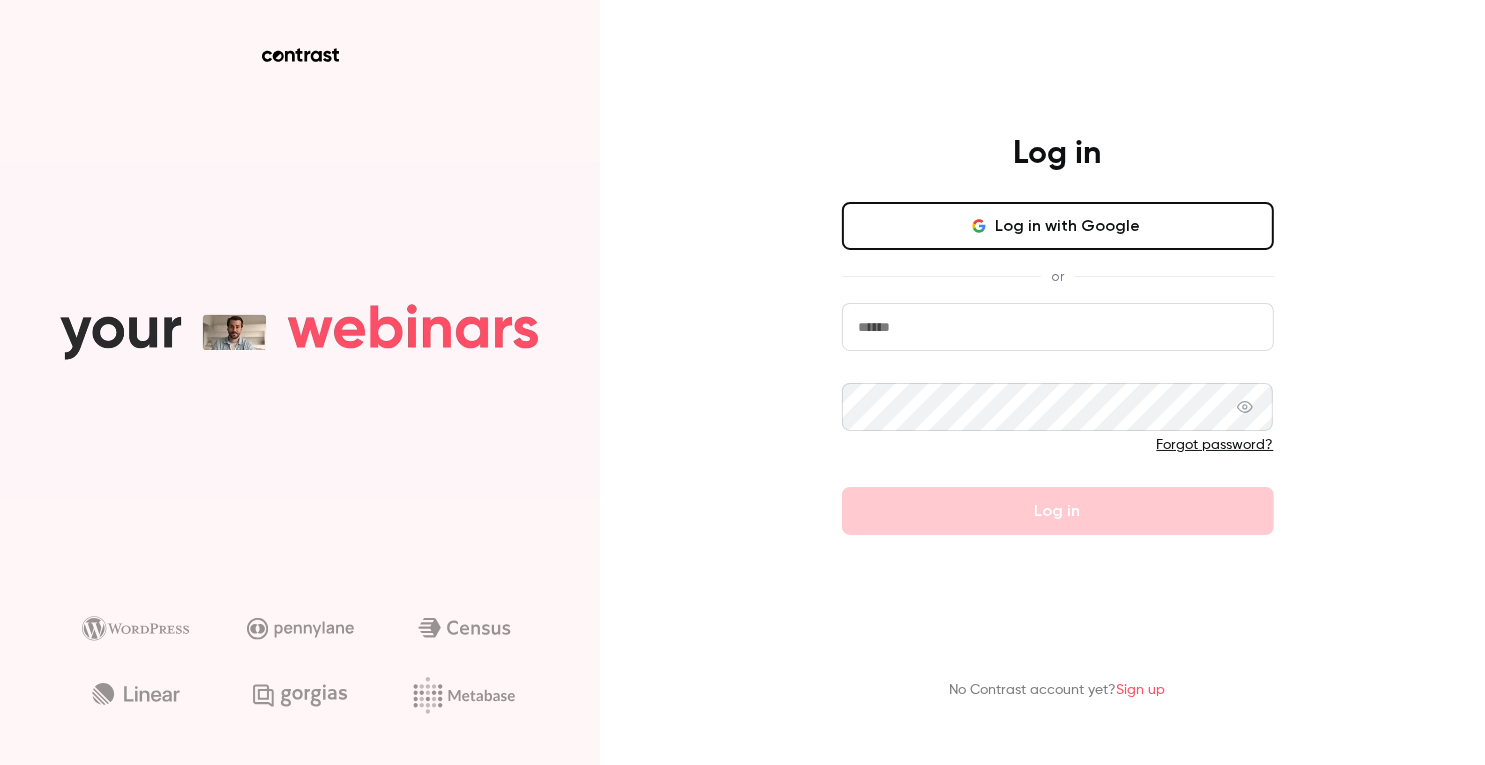 type on "**********" 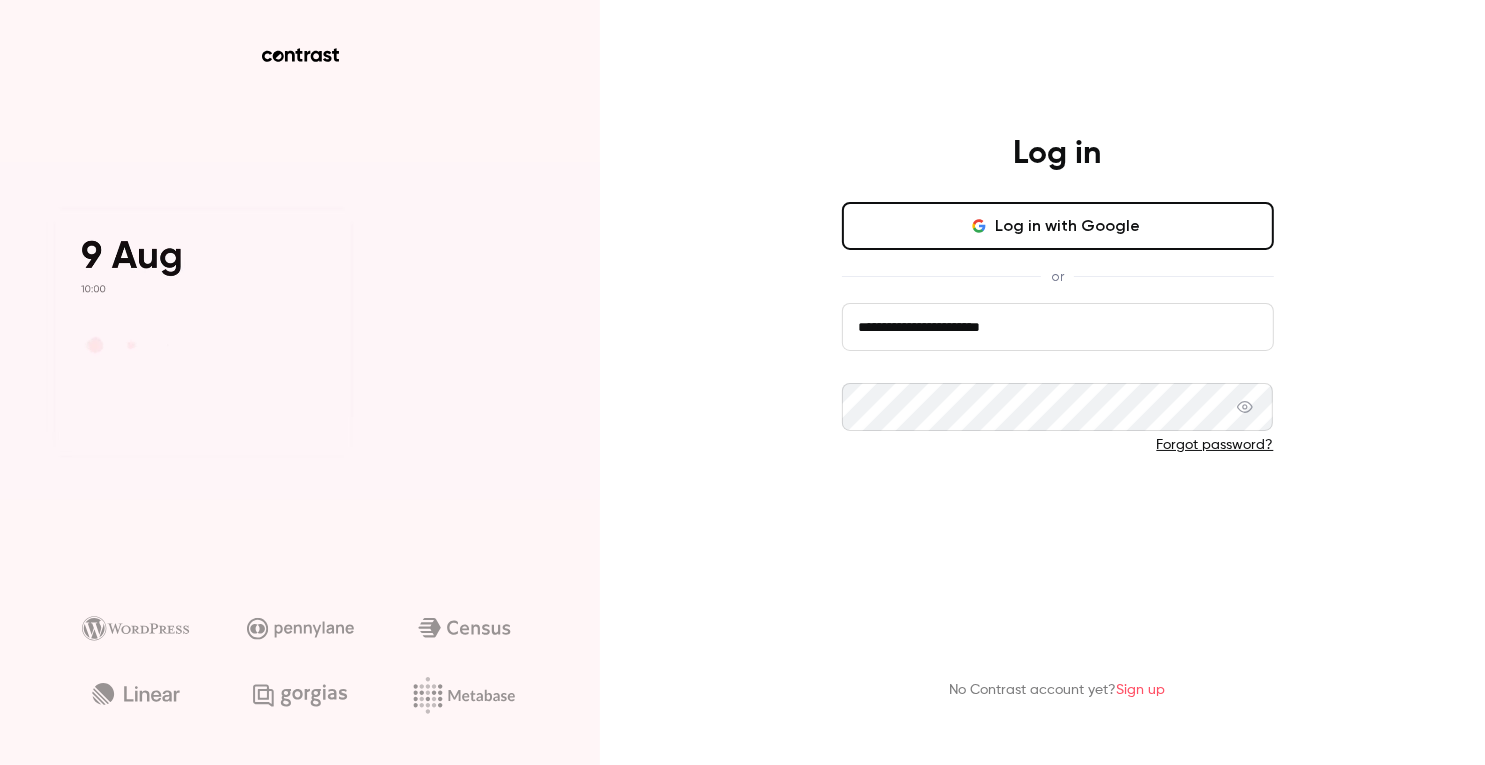click on "Log in" at bounding box center (1058, 511) 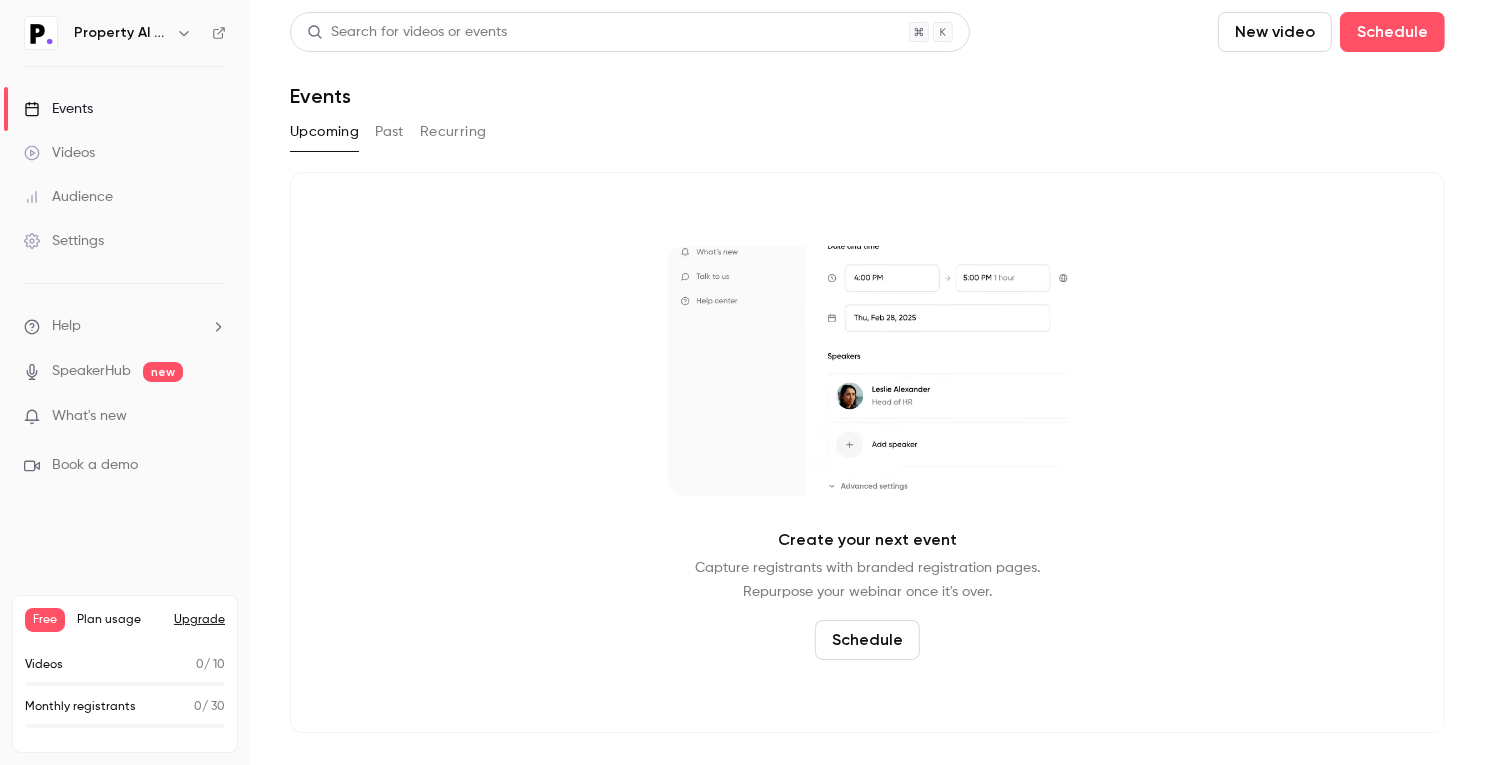click on "new" at bounding box center [163, 372] 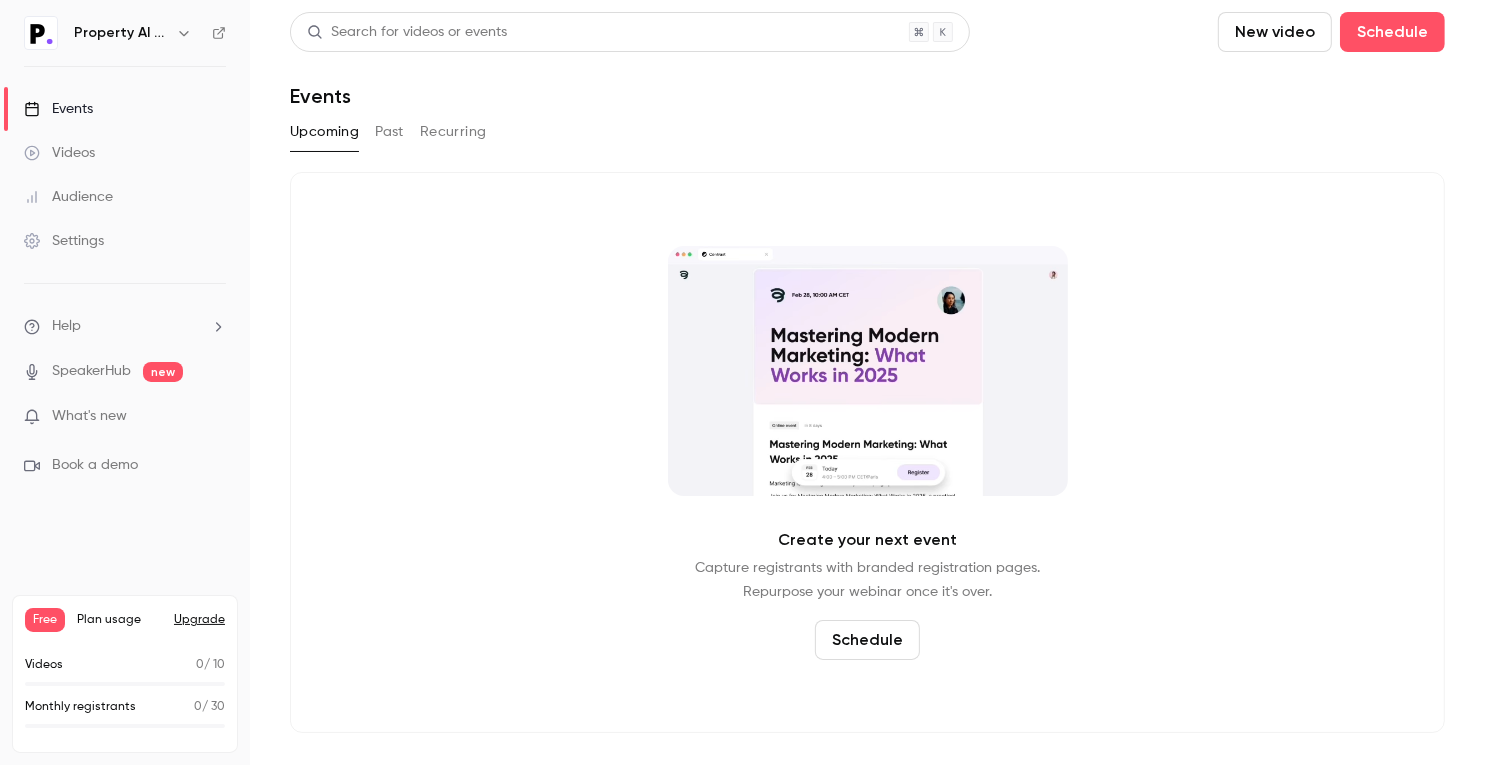 click on "What's new" at bounding box center (109, 416) 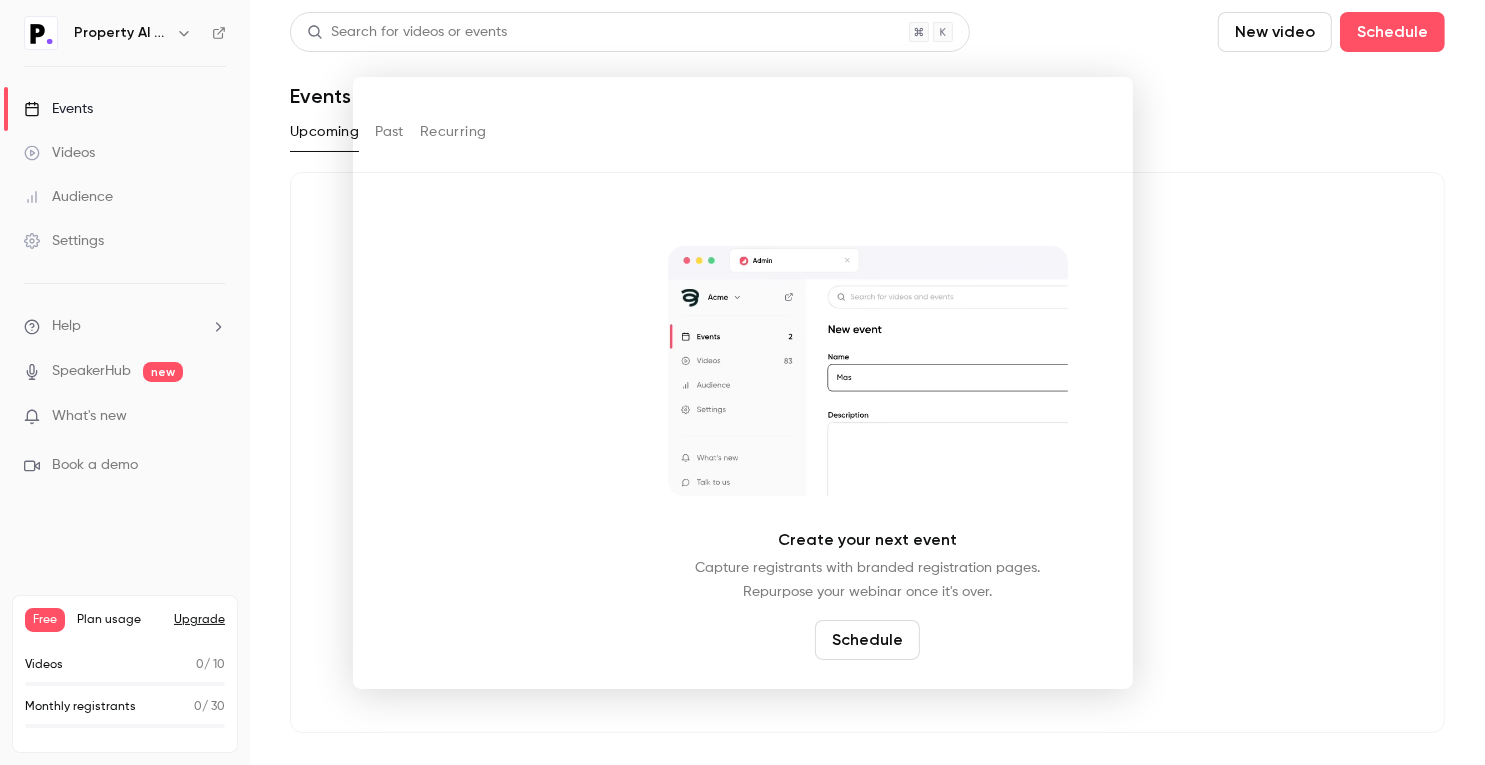 click at bounding box center (742, 382) 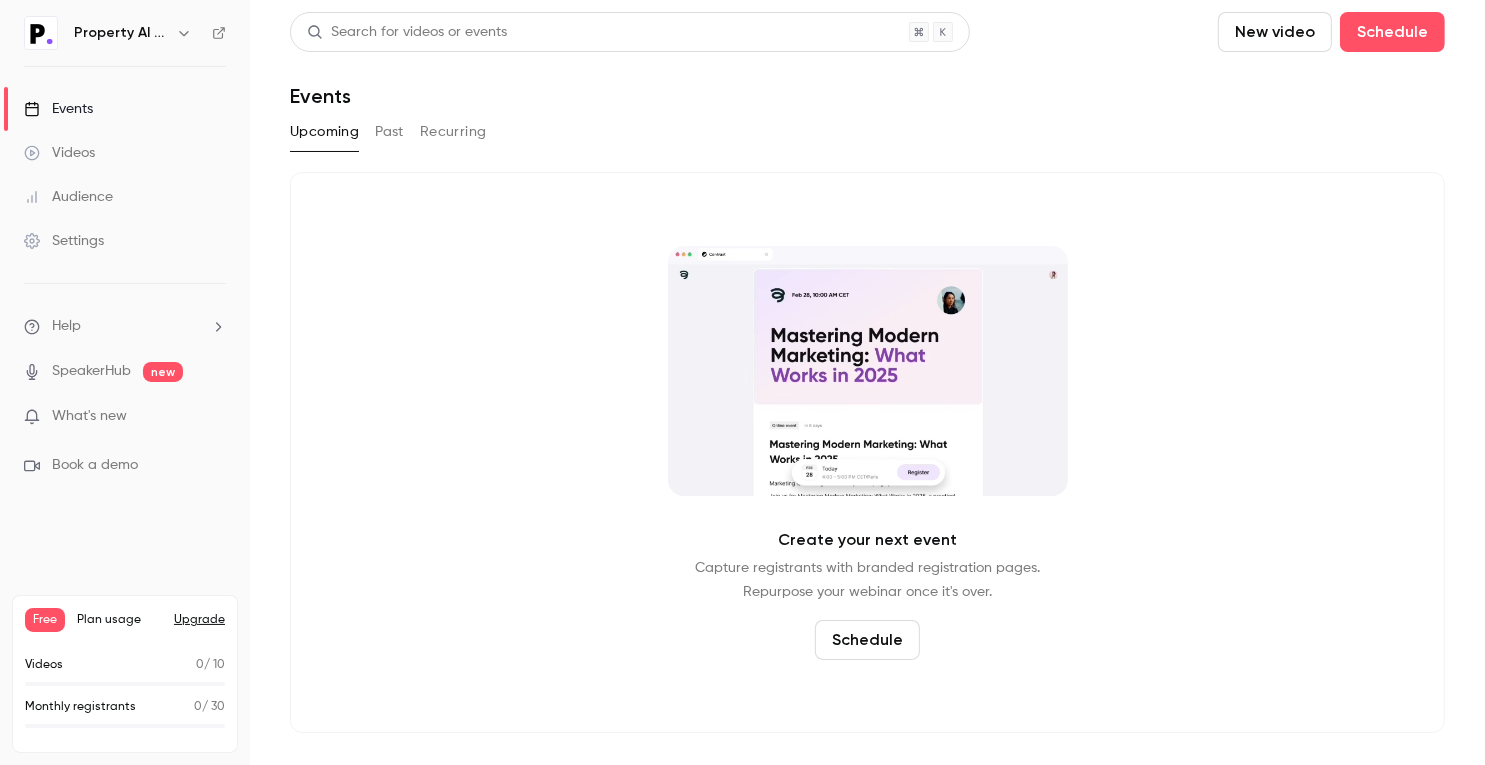 click on "Schedule" at bounding box center (867, 640) 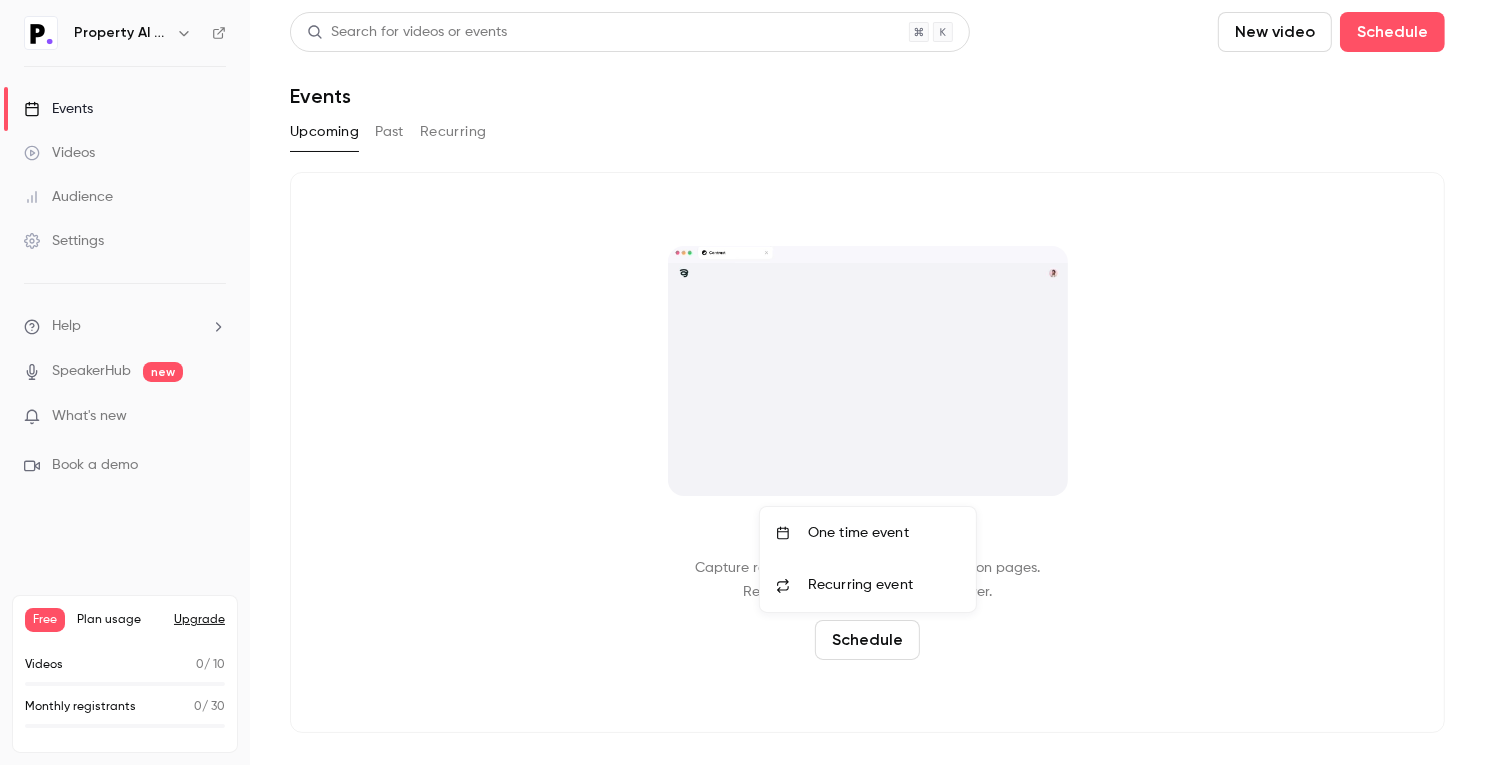 click on "Recurring event" at bounding box center (860, 585) 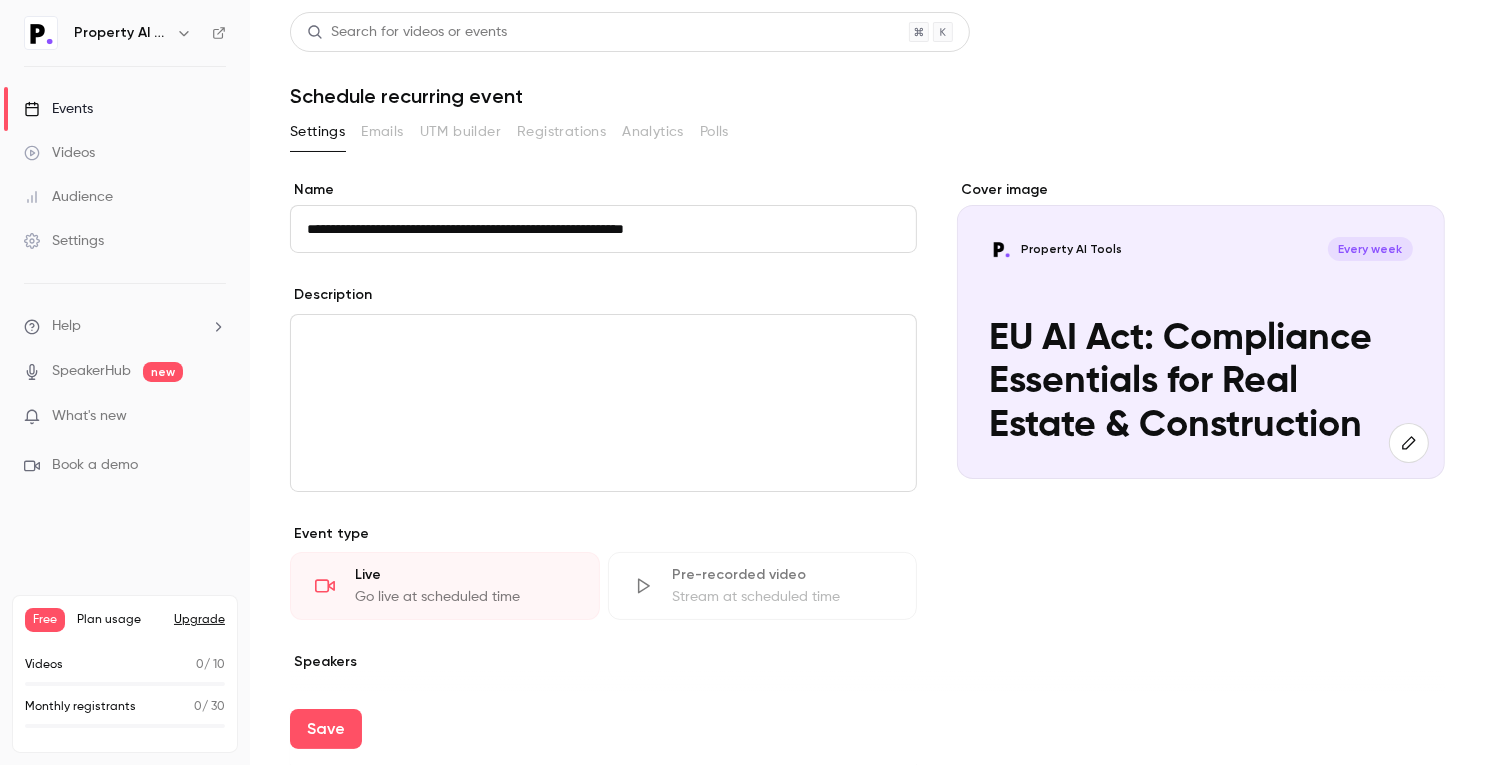 type on "**********" 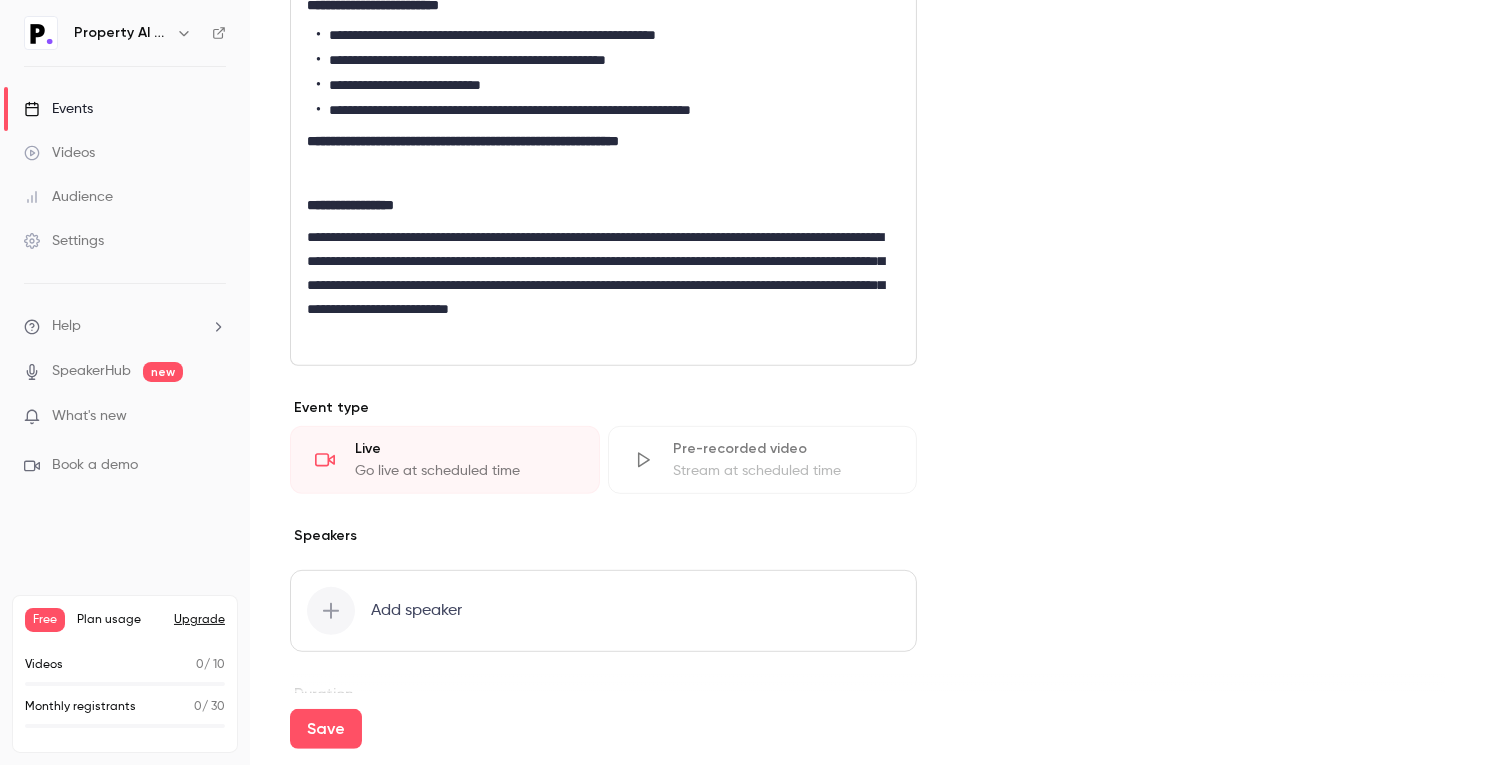 scroll, scrollTop: 703, scrollLeft: 0, axis: vertical 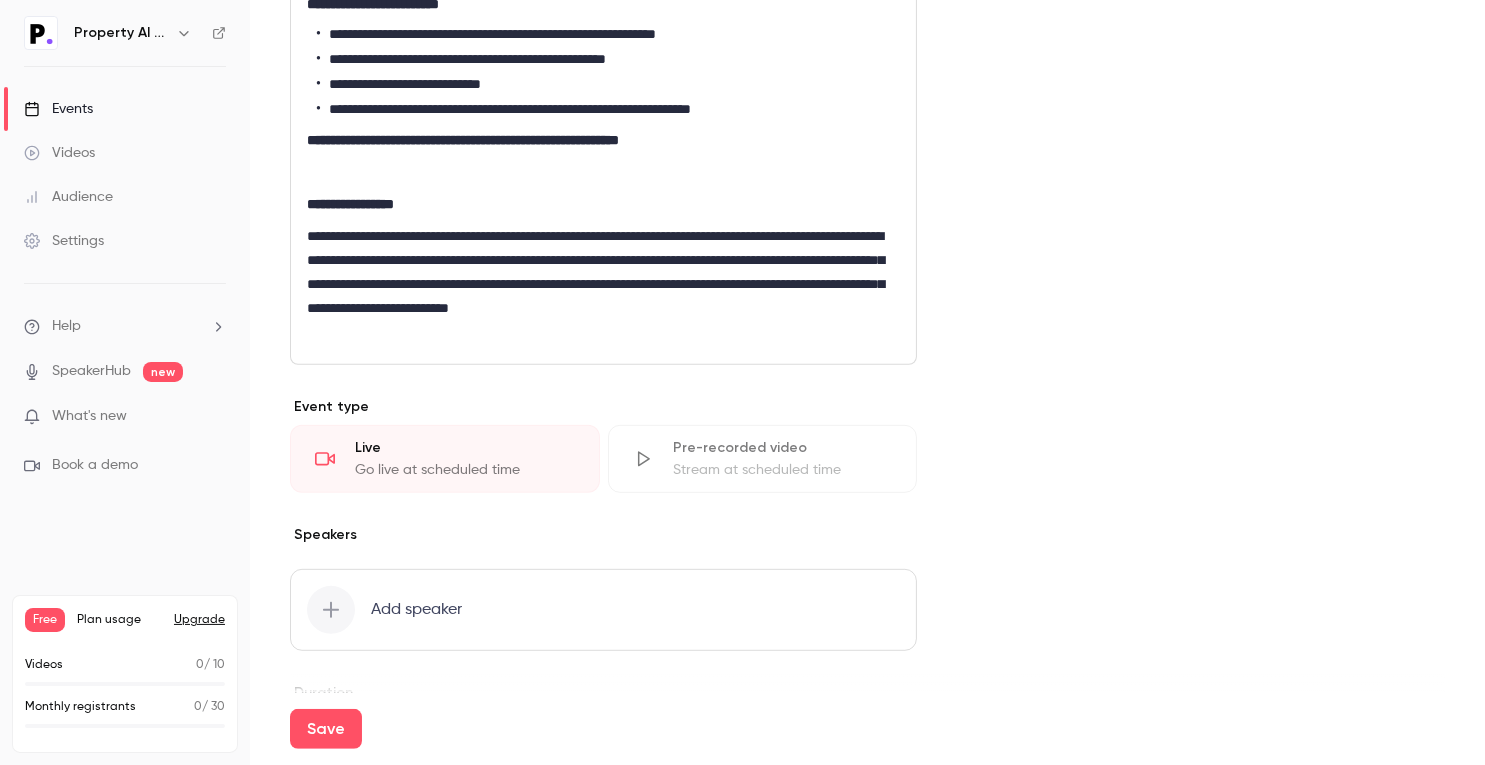click on "**********" at bounding box center (601, 284) 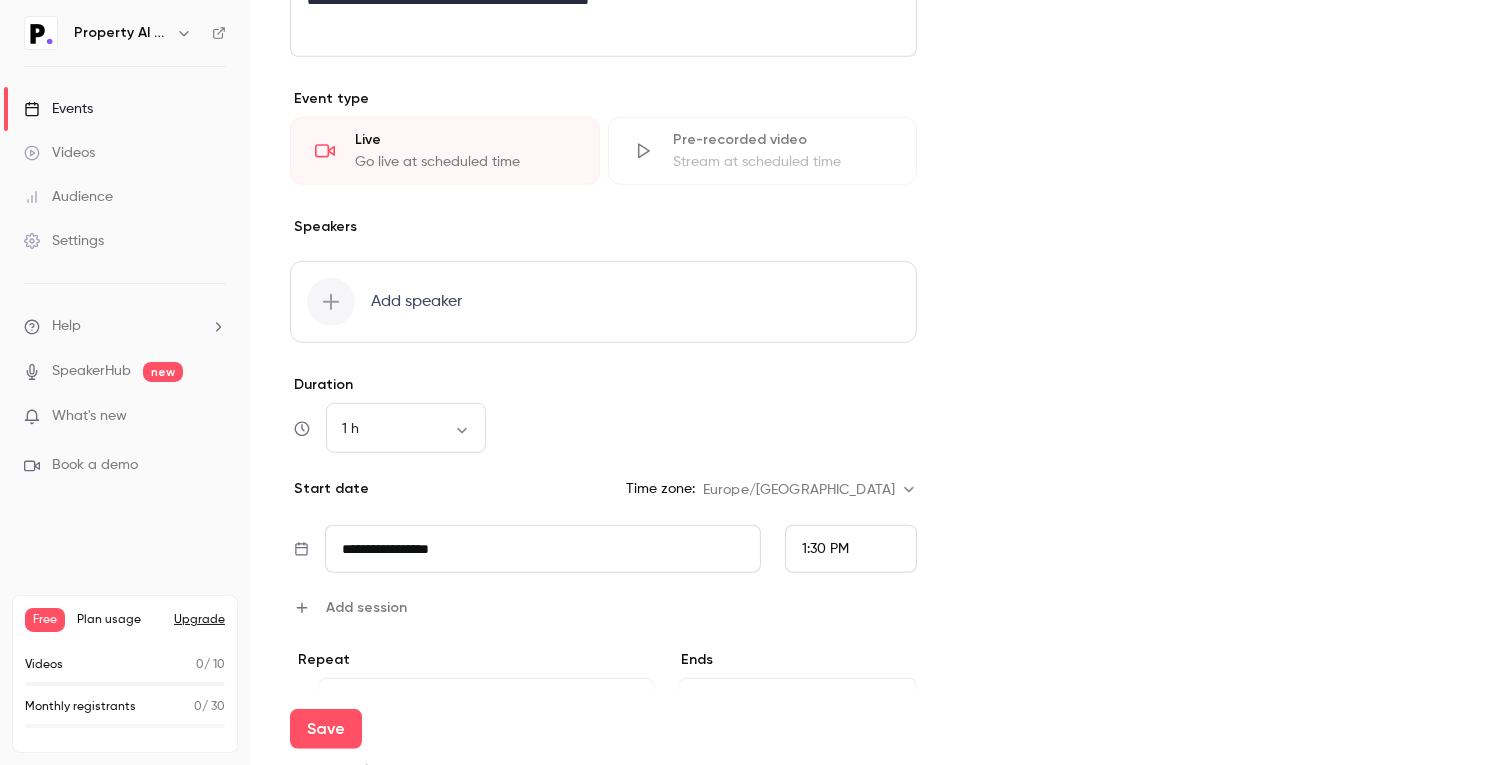 scroll, scrollTop: 1009, scrollLeft: 0, axis: vertical 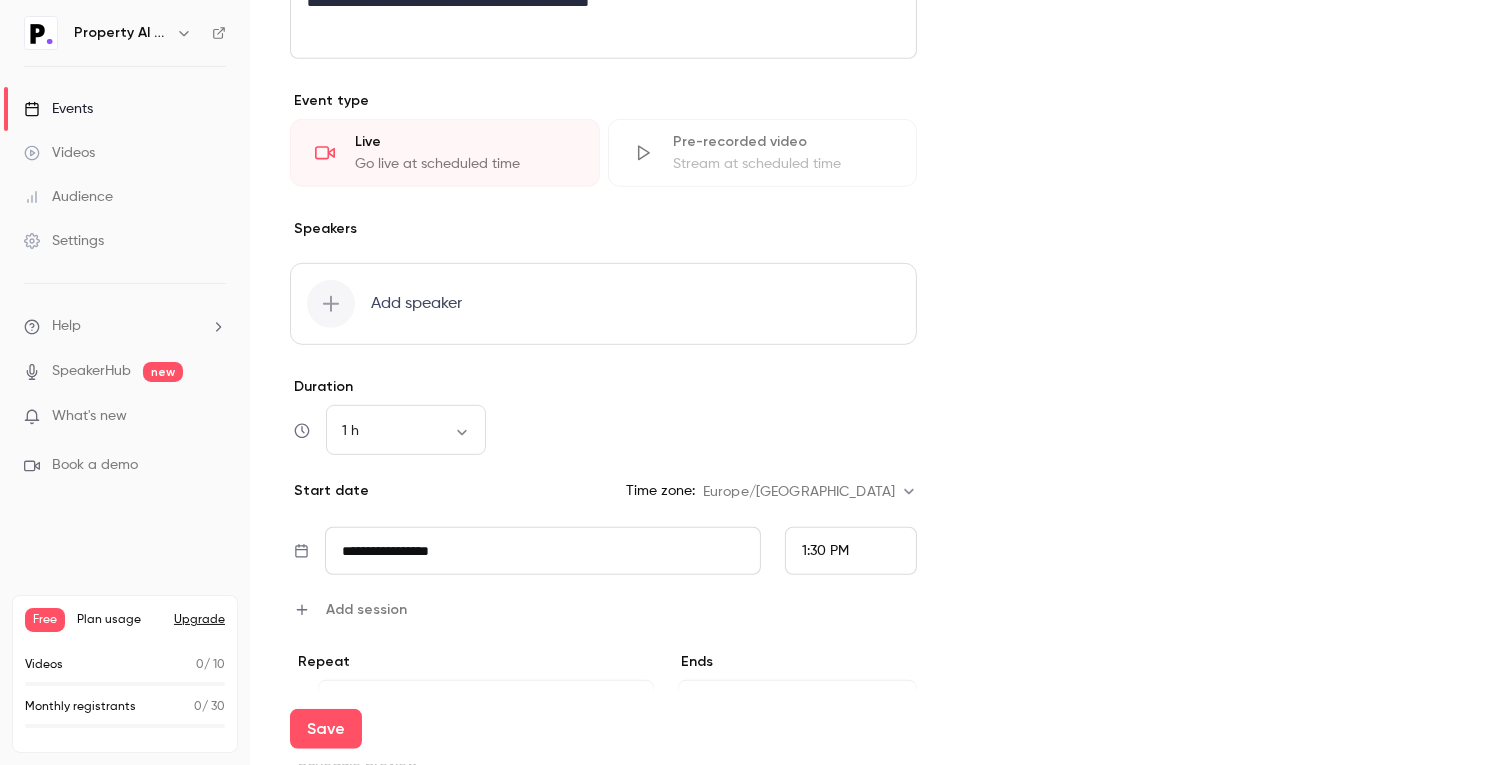click on "Add speaker" at bounding box center [603, 304] 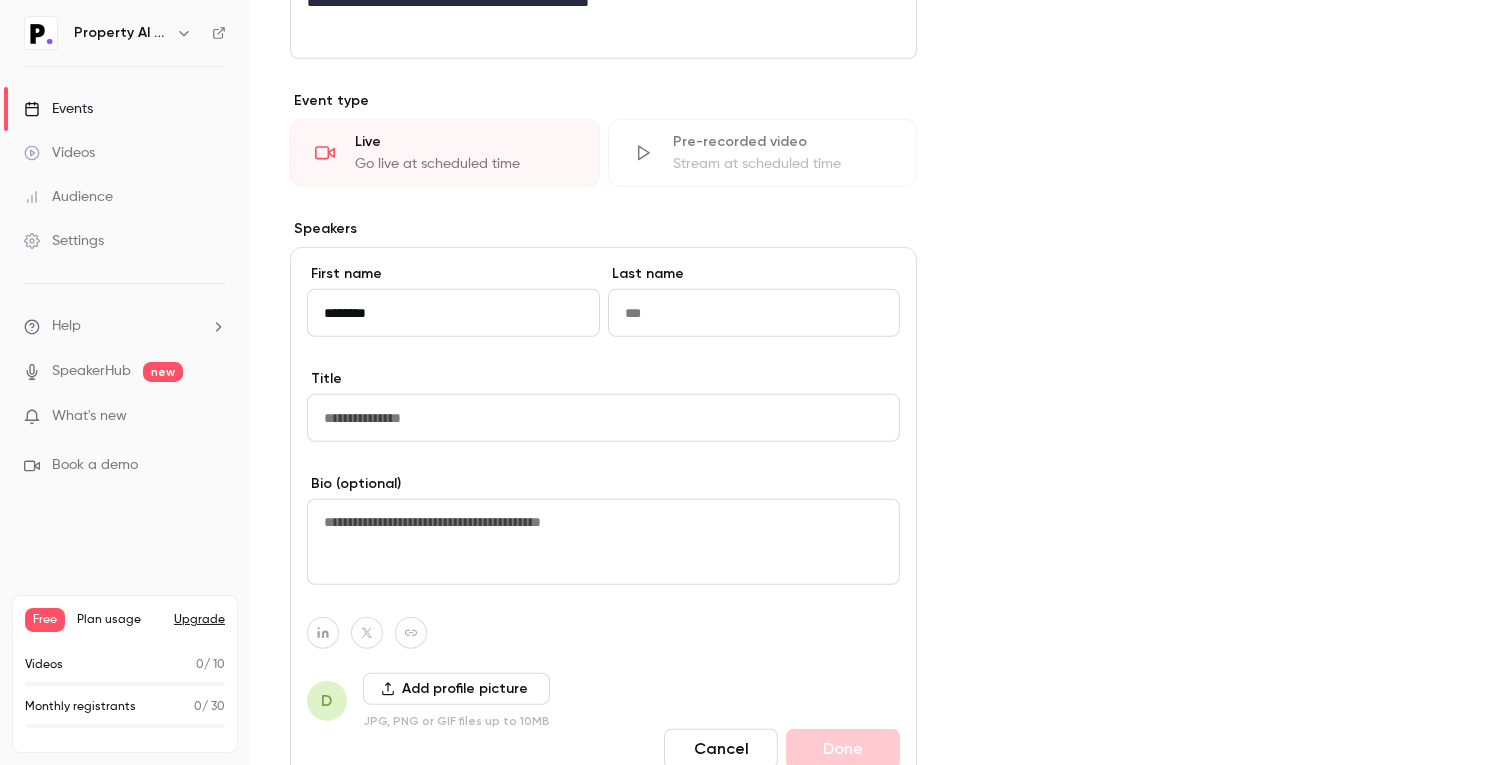 type on "********" 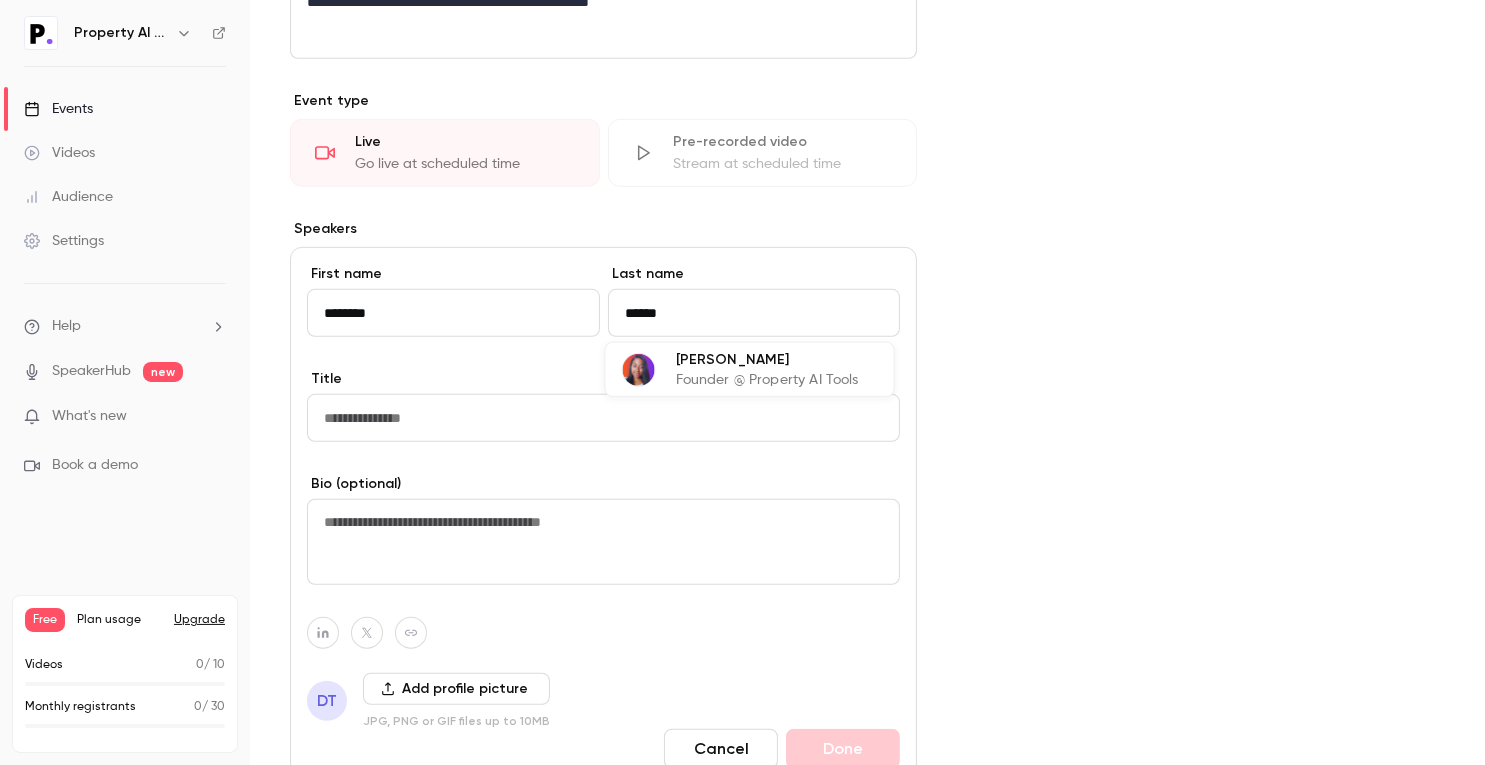 type on "******" 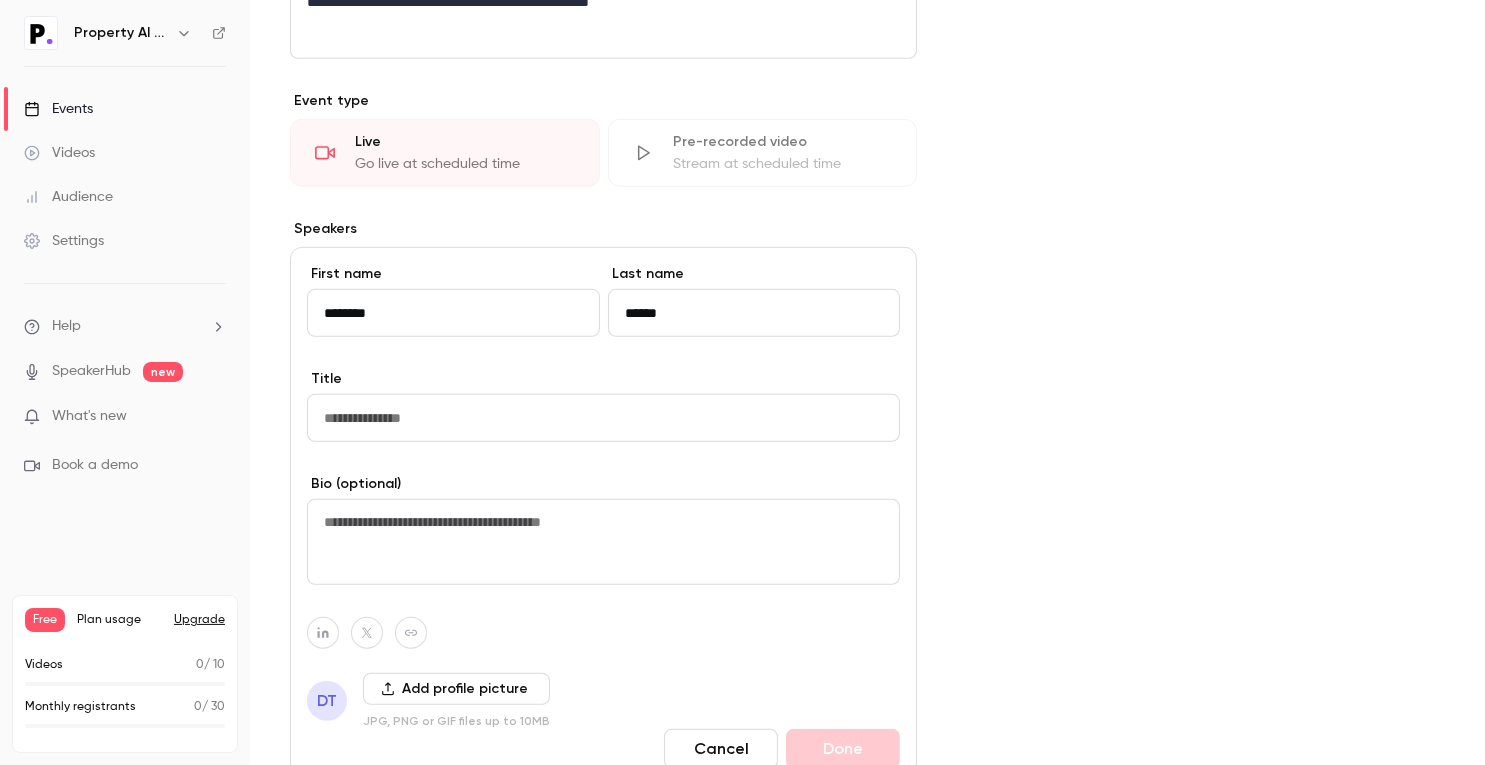 click at bounding box center [603, 418] 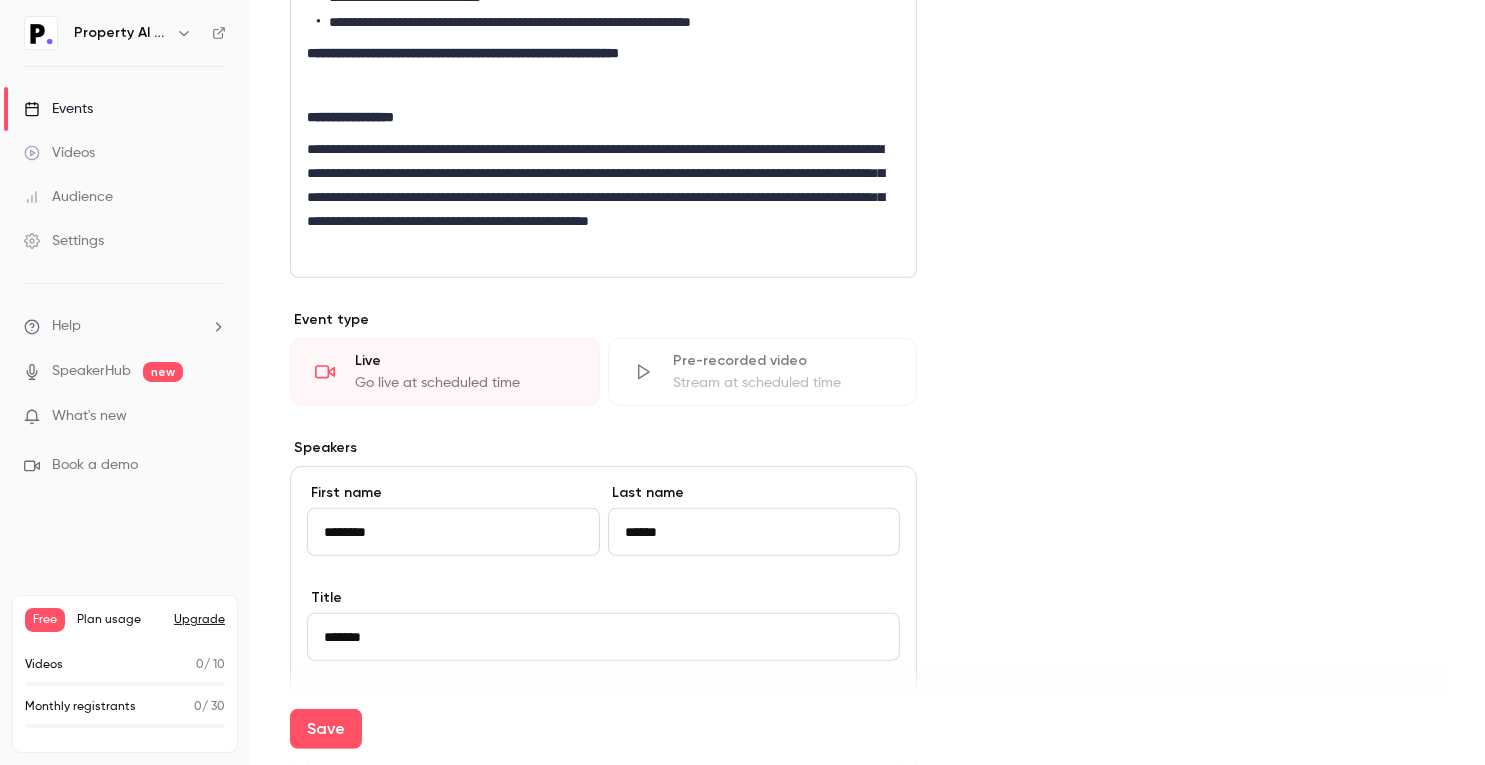 scroll, scrollTop: 772, scrollLeft: 0, axis: vertical 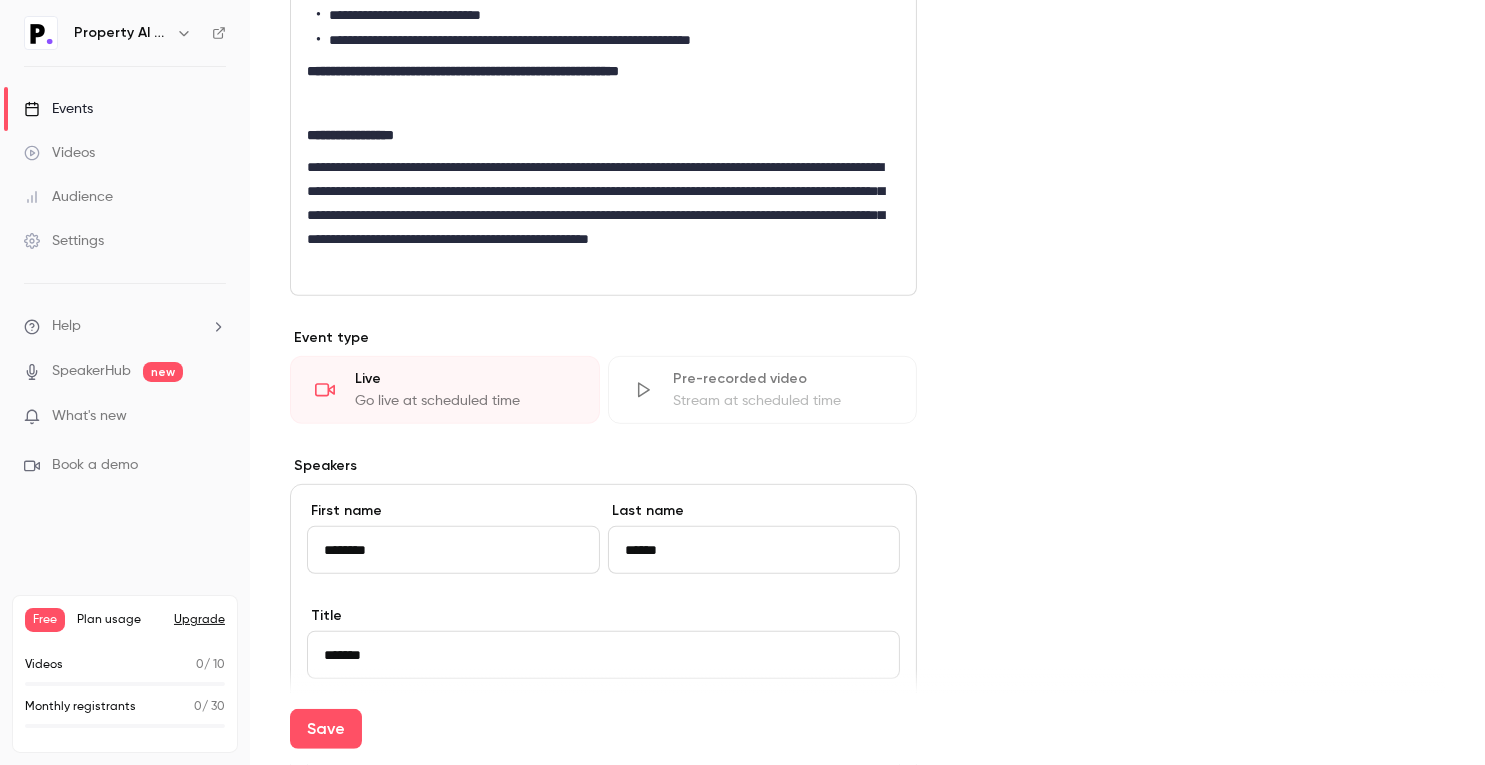 type on "*******" 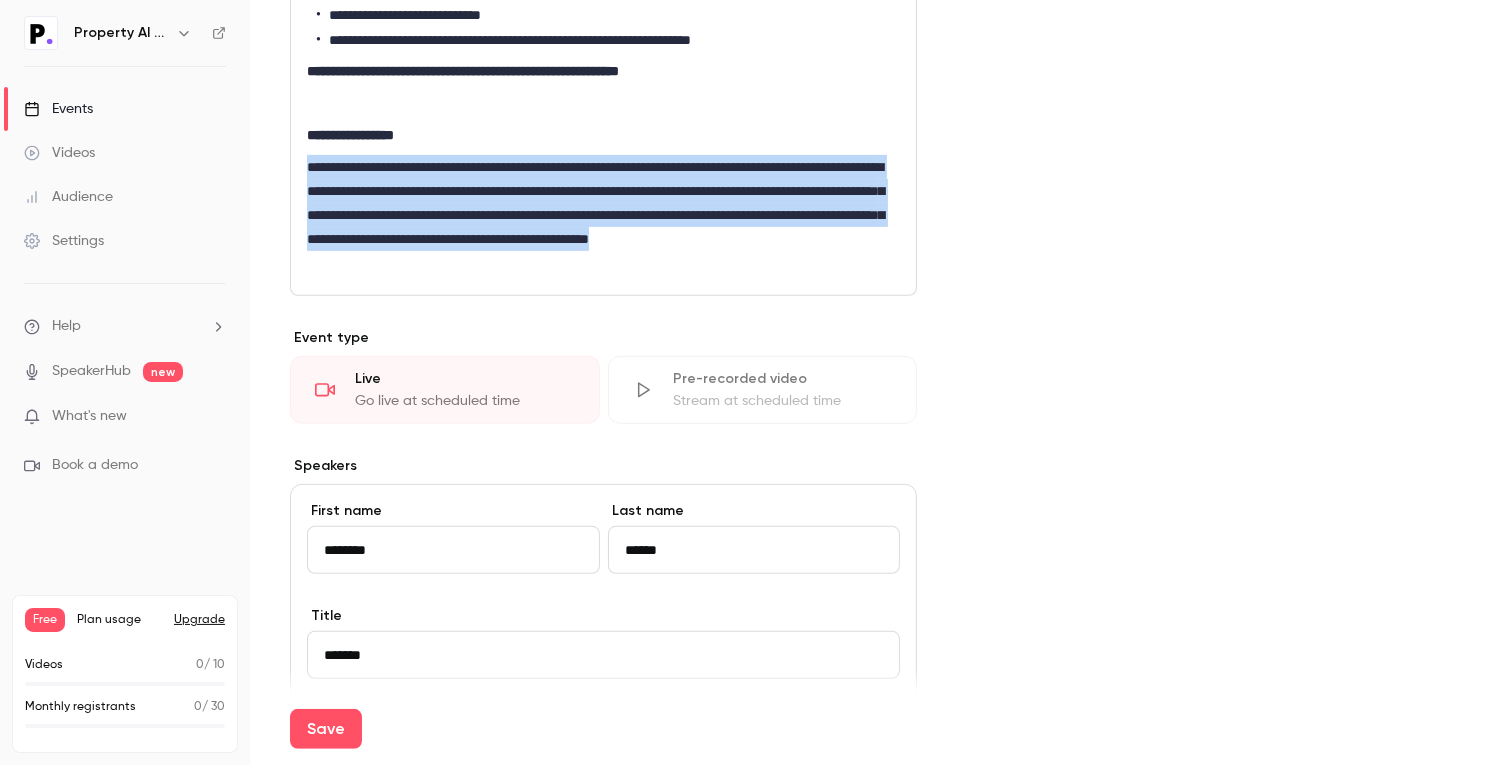 drag, startPoint x: 302, startPoint y: 163, endPoint x: 732, endPoint y: 268, distance: 442.63416 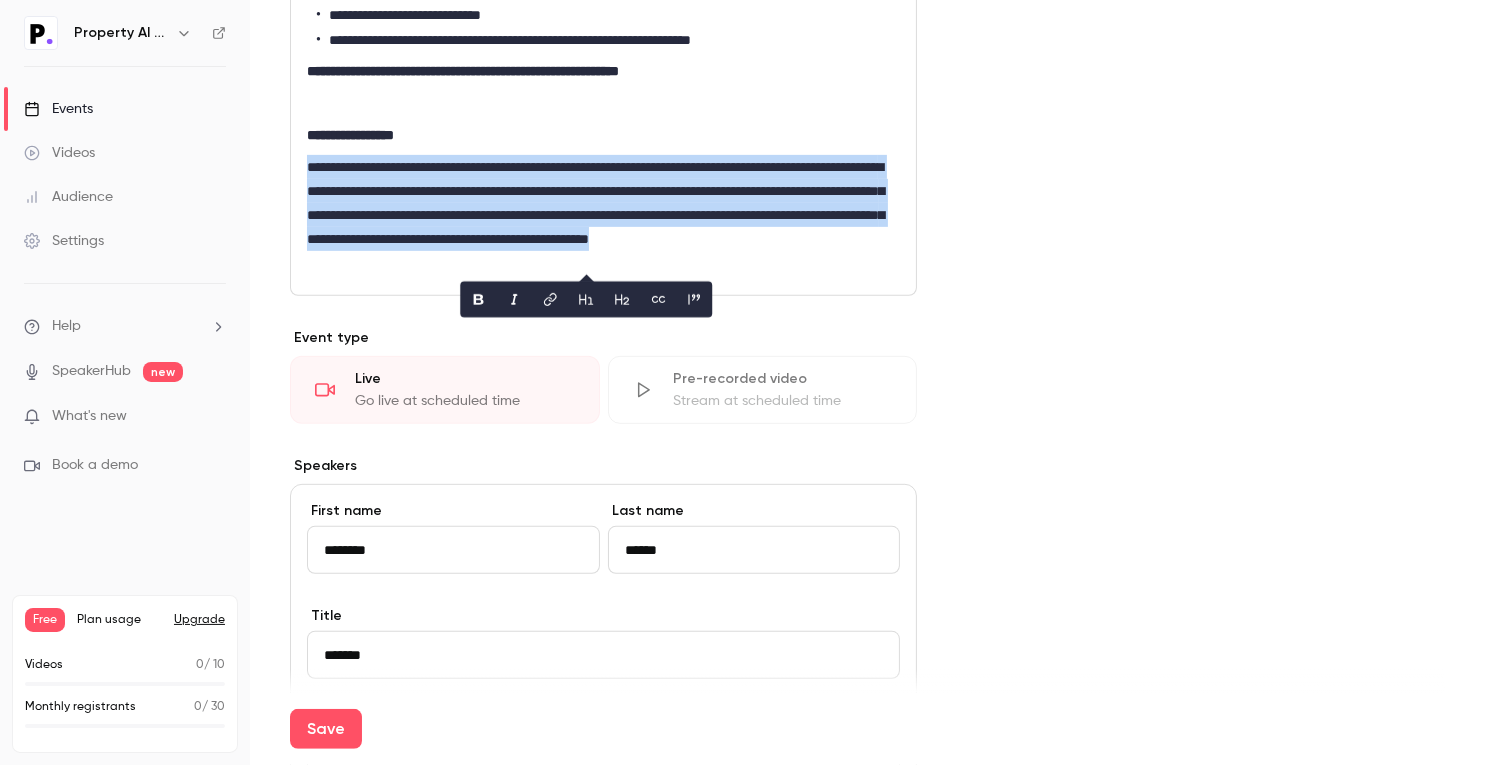 copy on "**********" 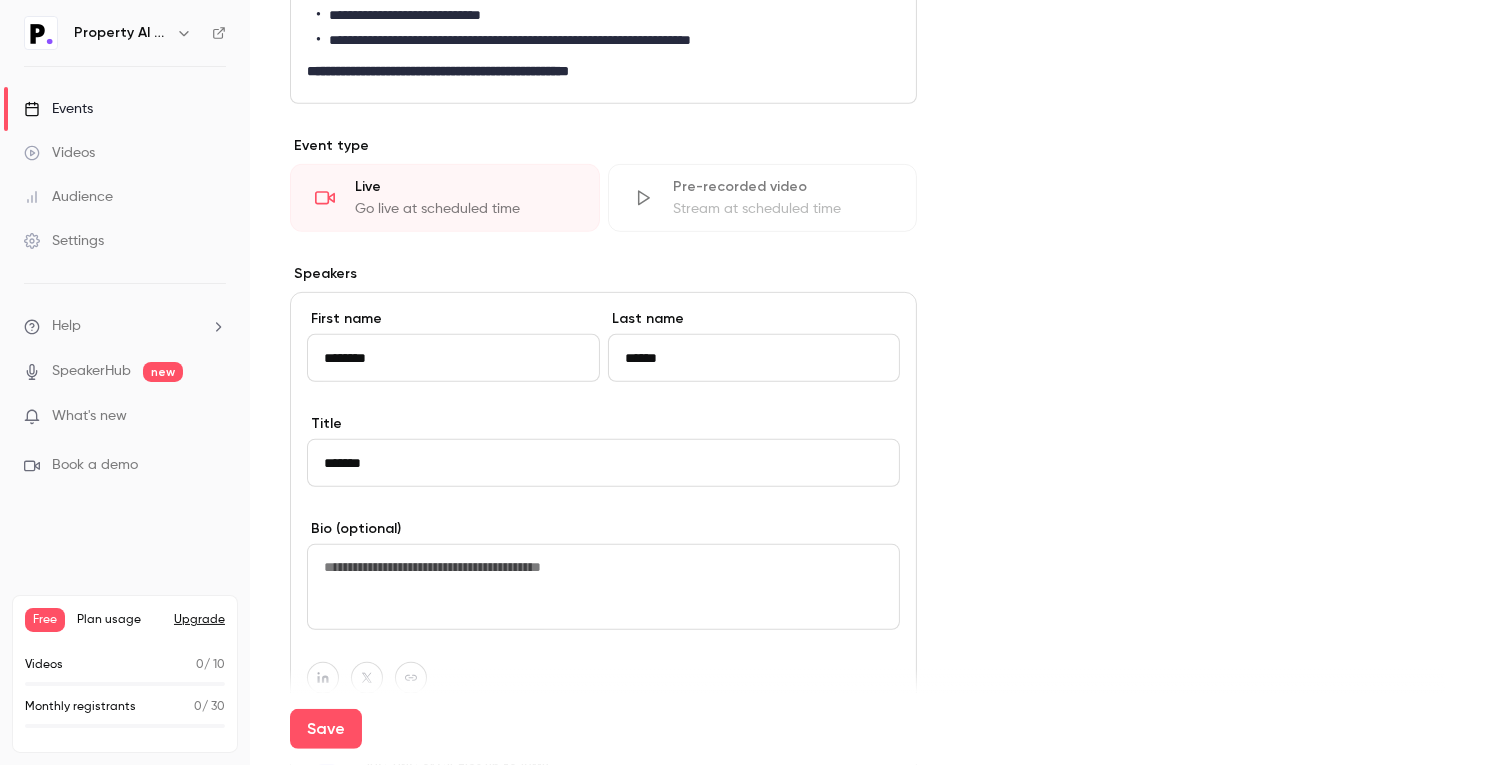 click at bounding box center [603, 587] 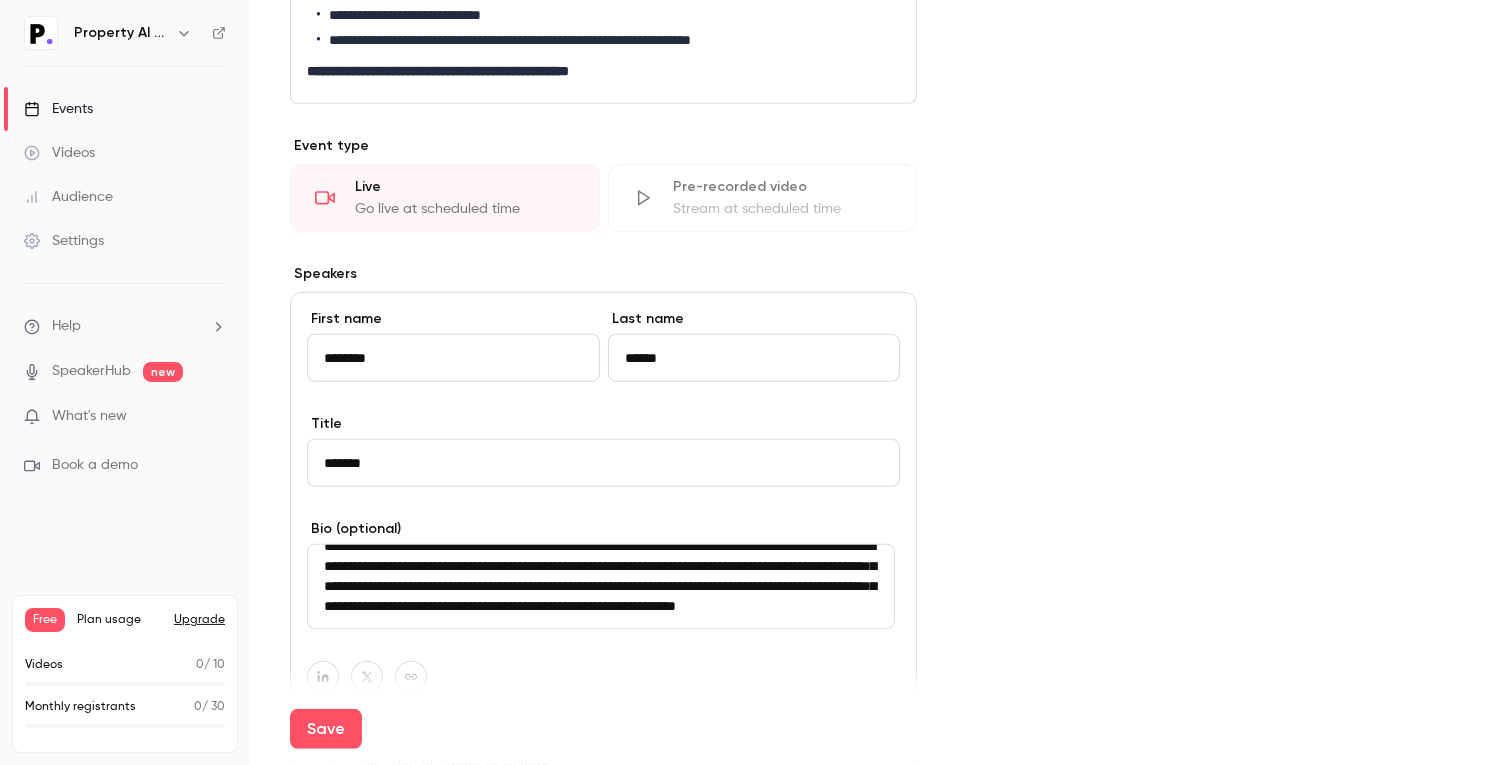 scroll, scrollTop: 40, scrollLeft: 0, axis: vertical 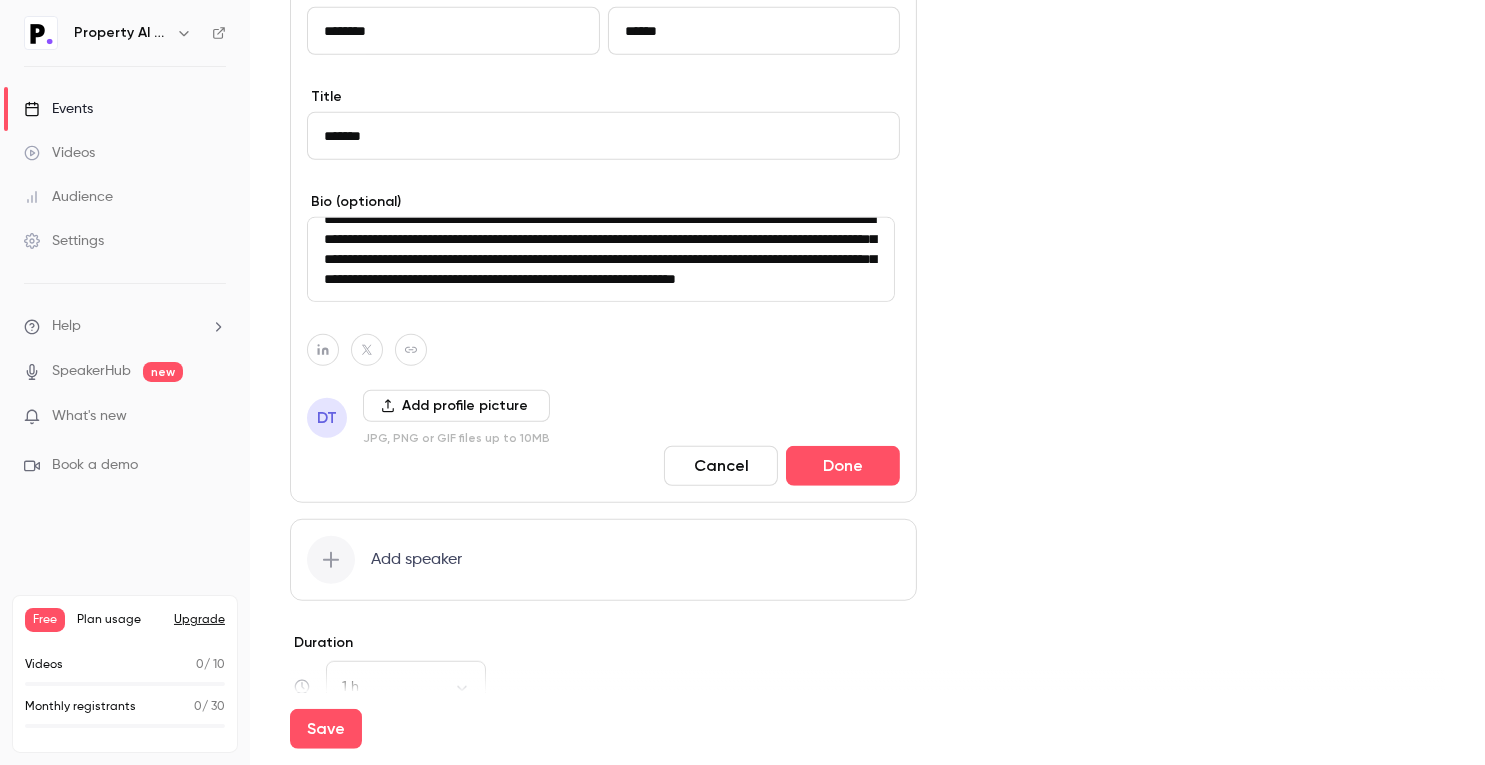 type on "**********" 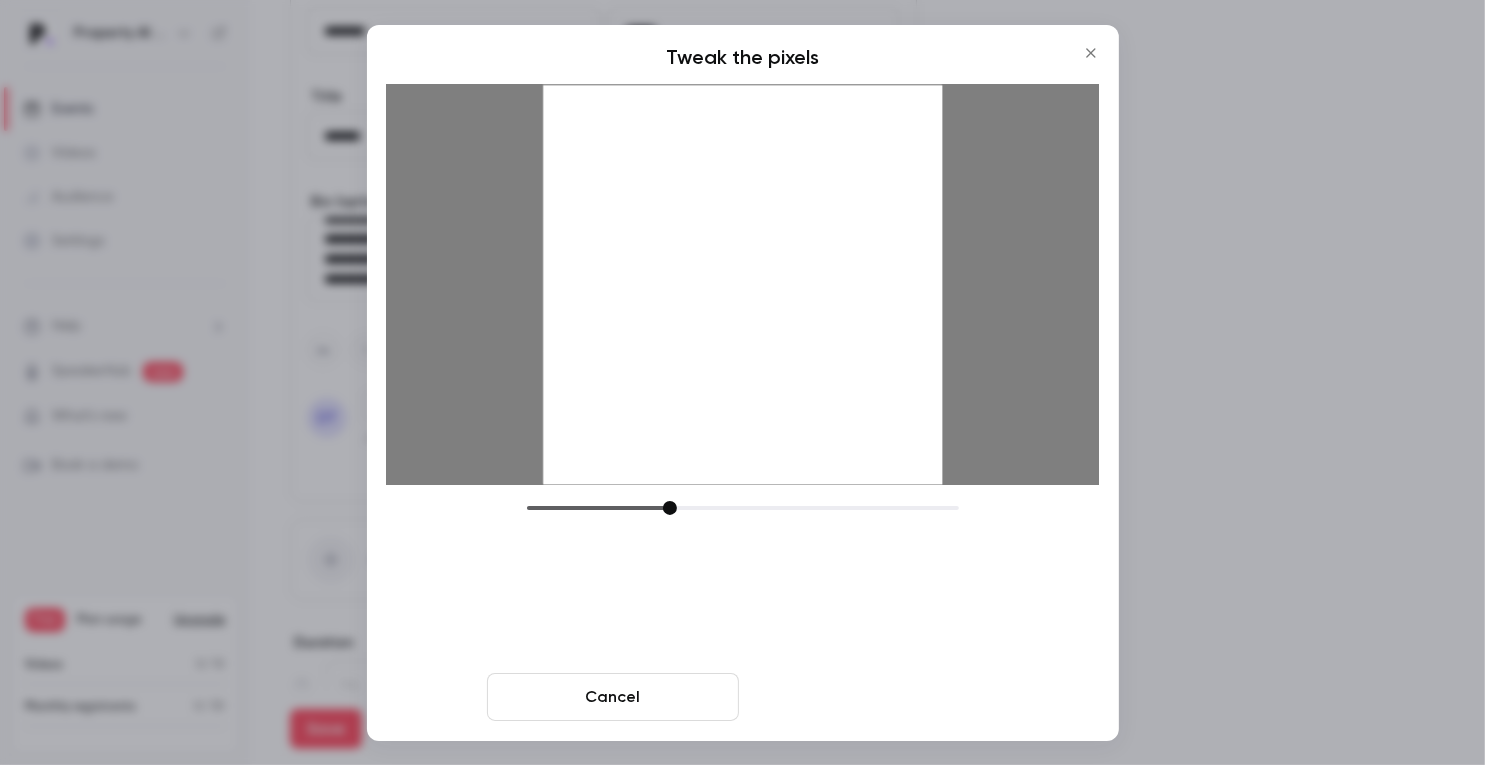 click on "Crop and save" at bounding box center [873, 697] 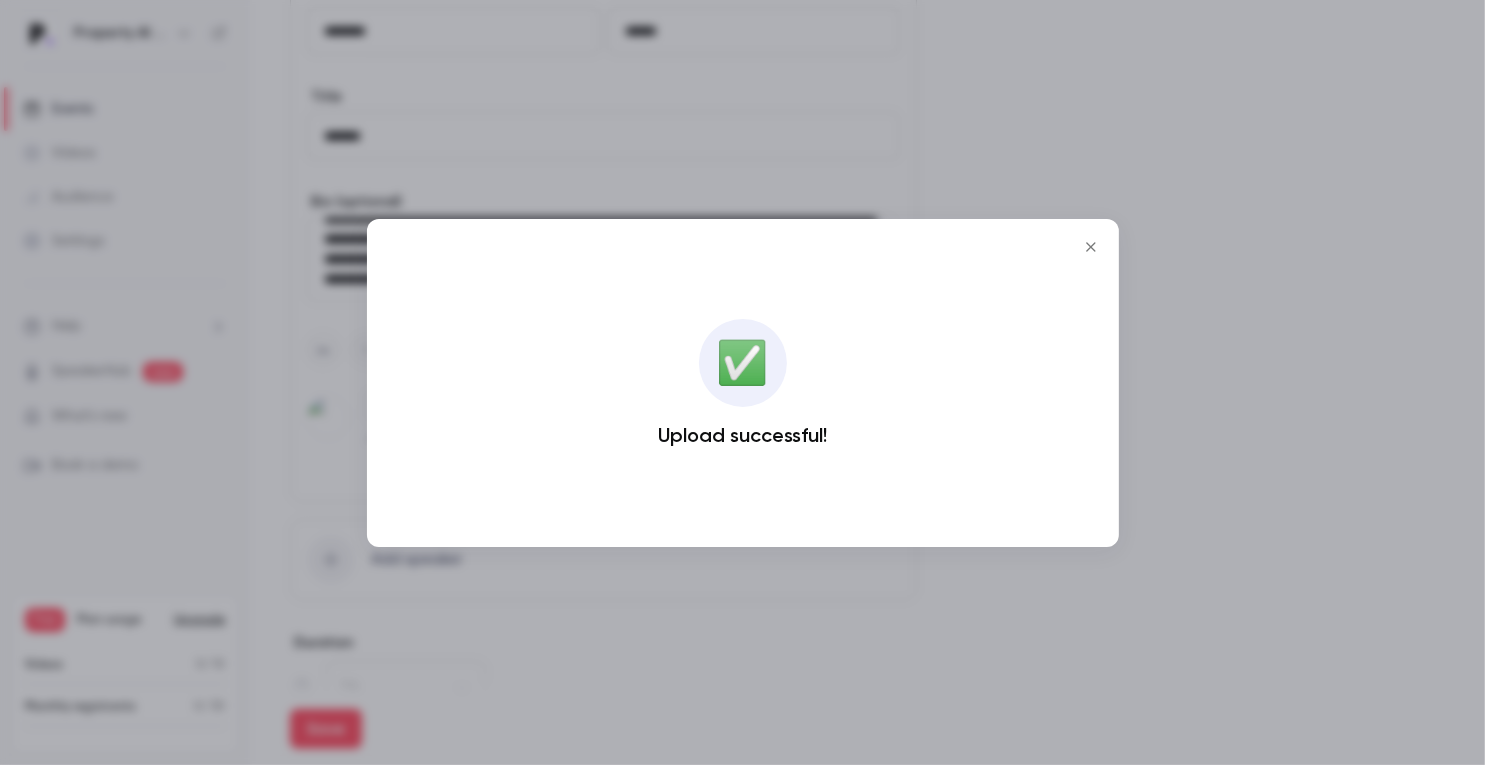 click 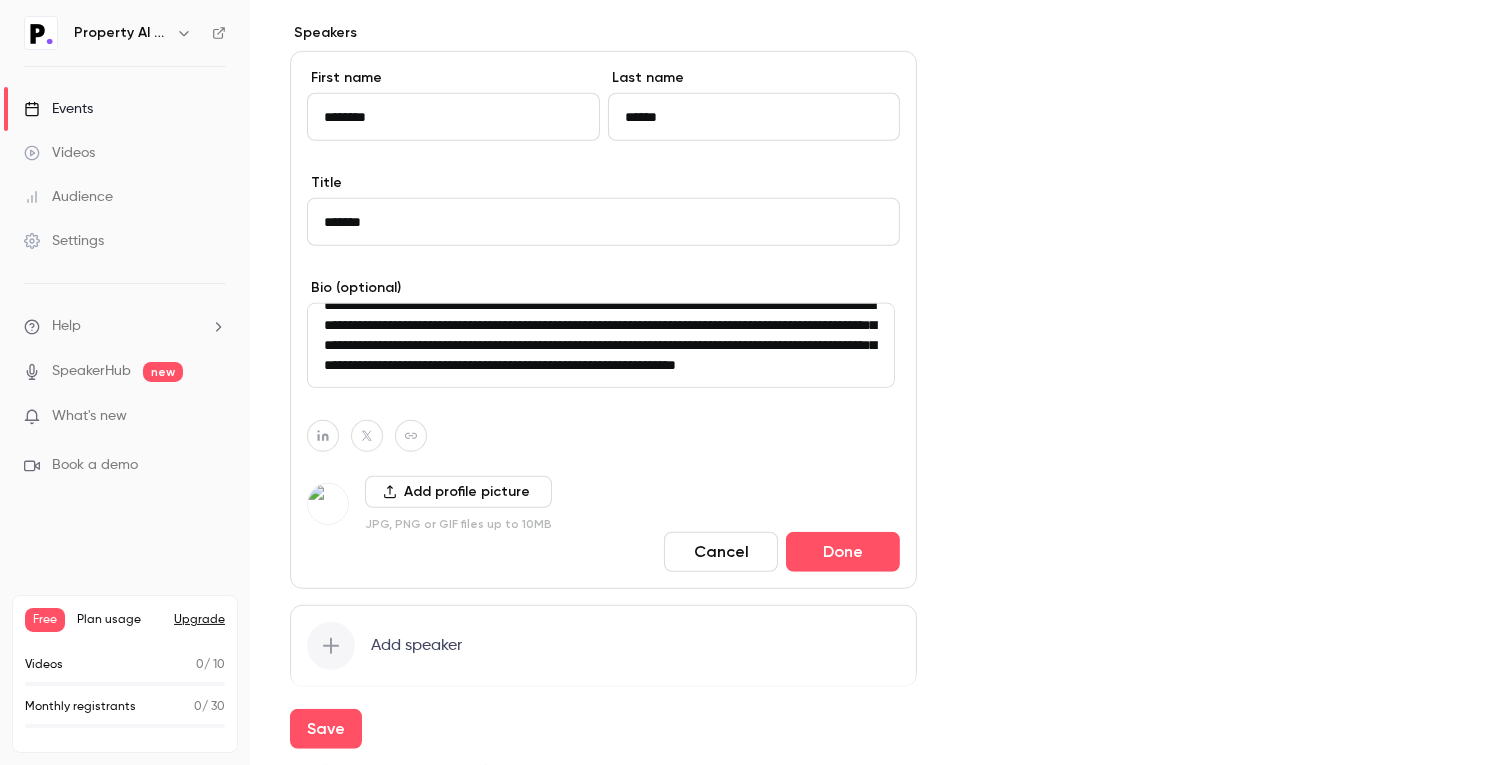 scroll, scrollTop: 1015, scrollLeft: 0, axis: vertical 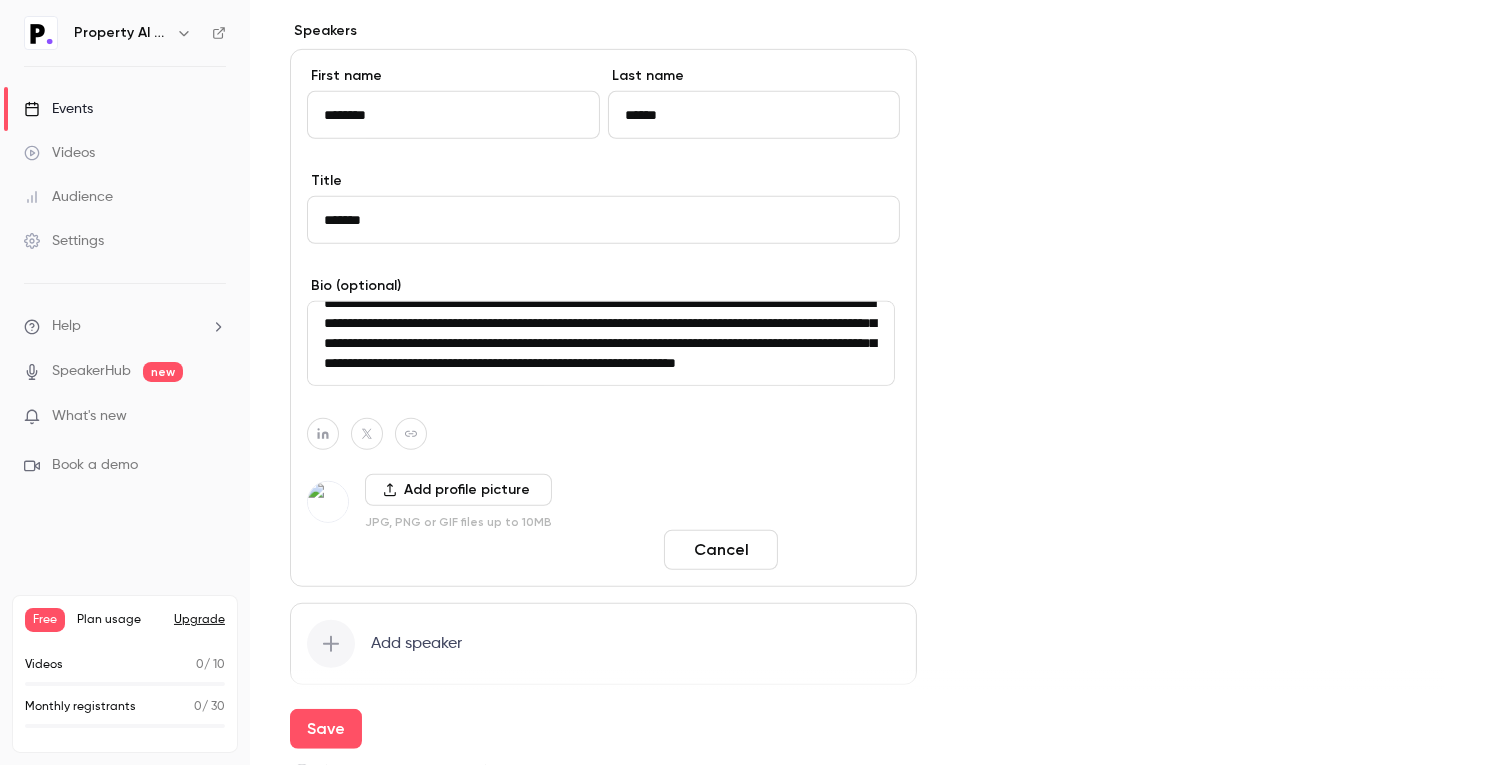click on "Done" at bounding box center (843, 550) 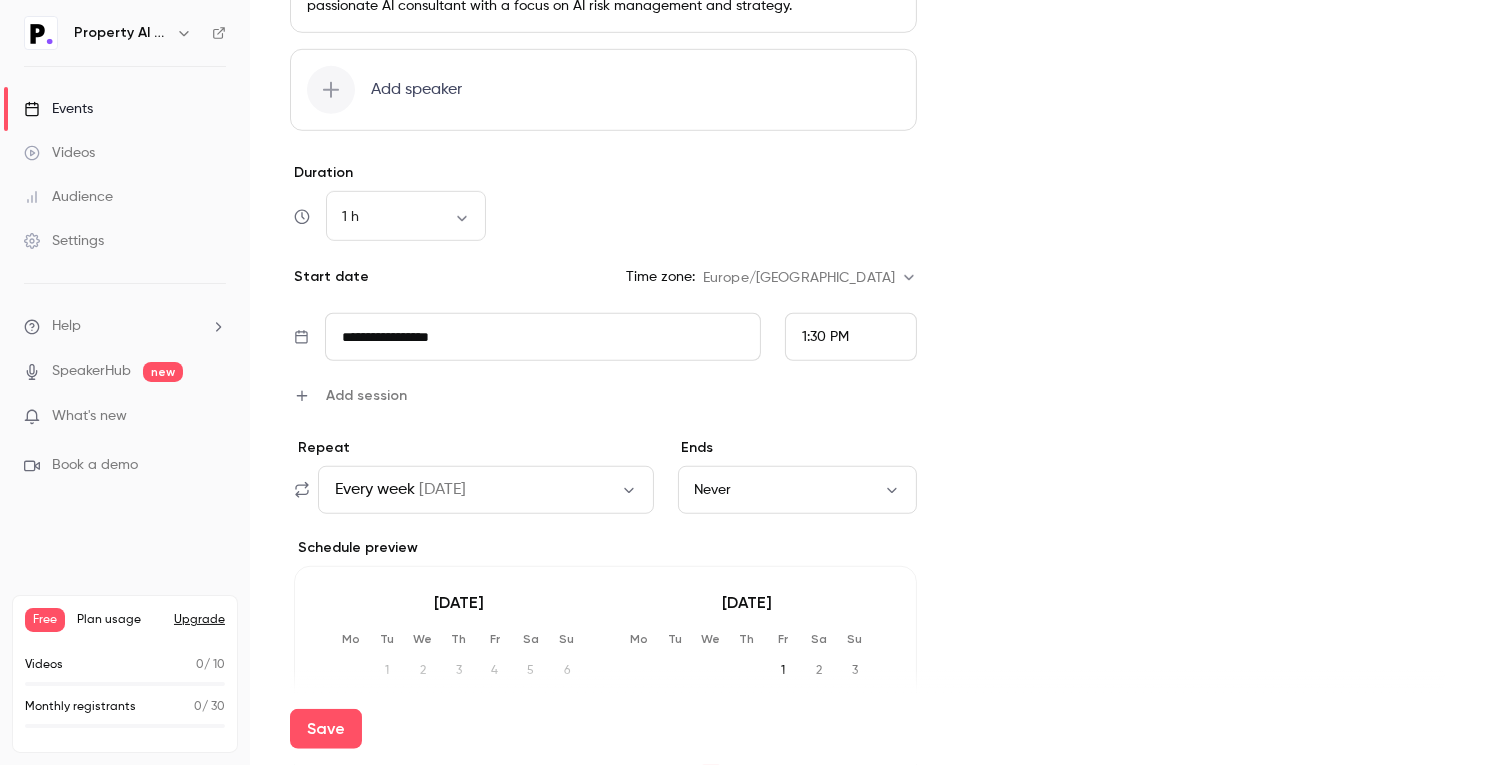 scroll, scrollTop: 1228, scrollLeft: 0, axis: vertical 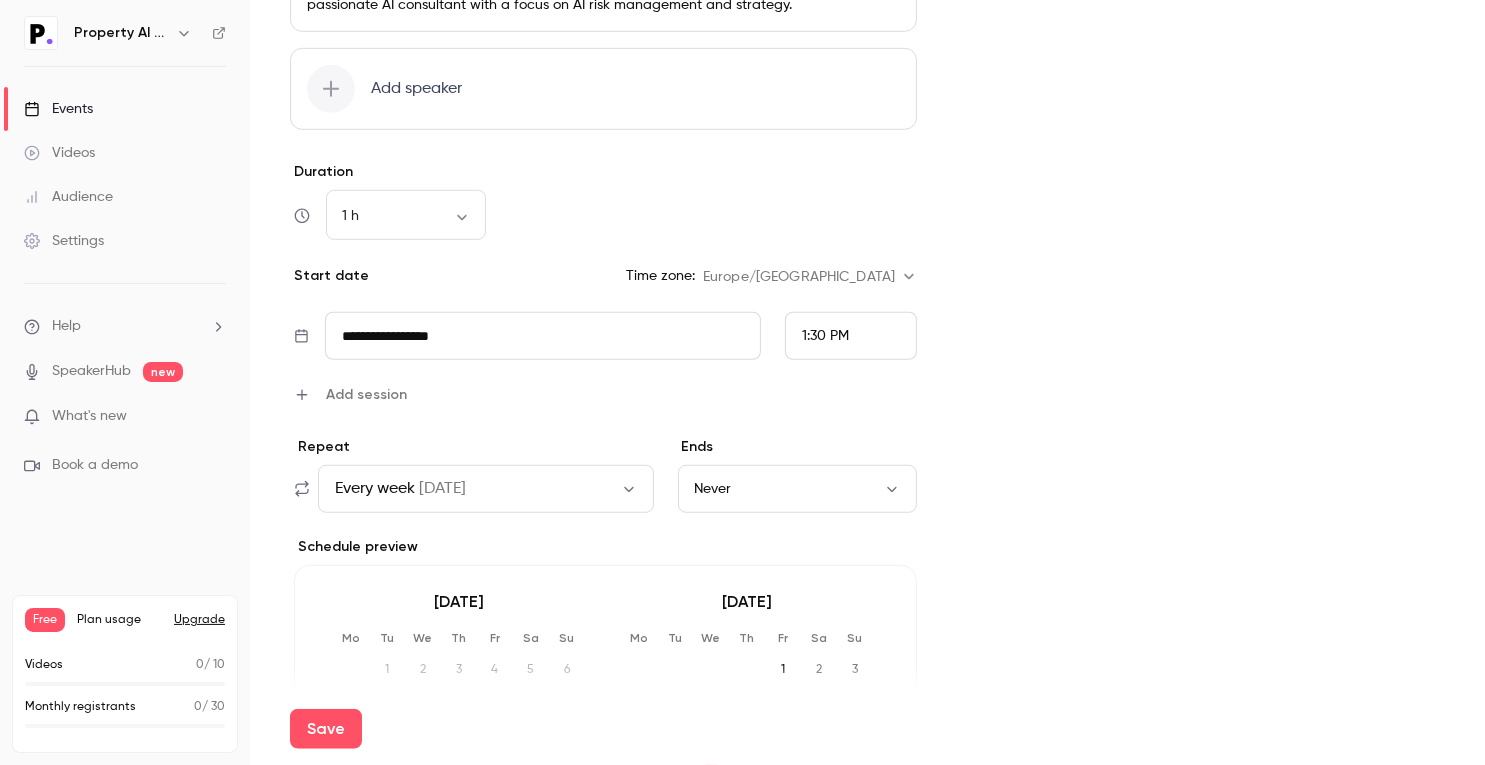 click on "1:30 PM" at bounding box center (851, 336) 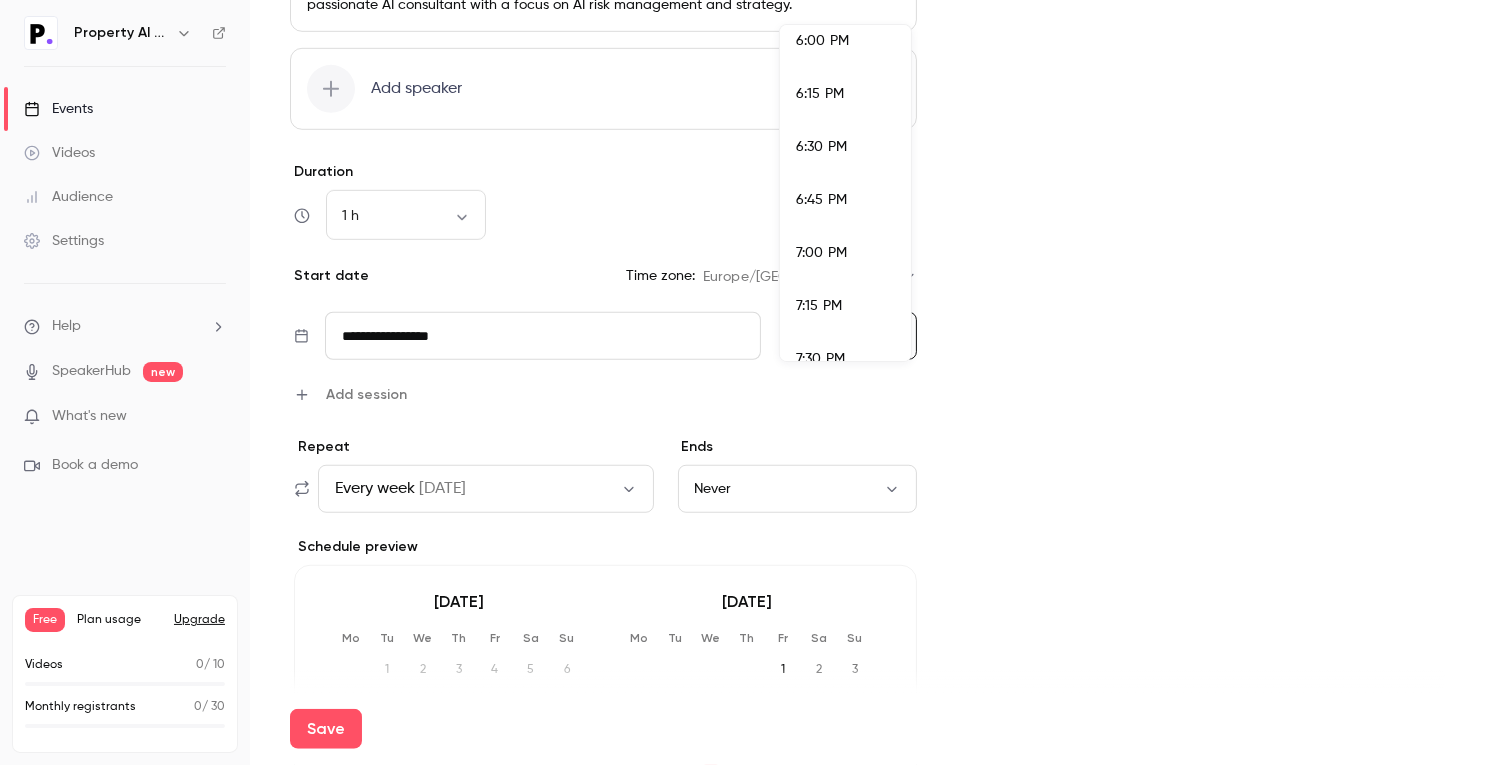 scroll, scrollTop: 3847, scrollLeft: 0, axis: vertical 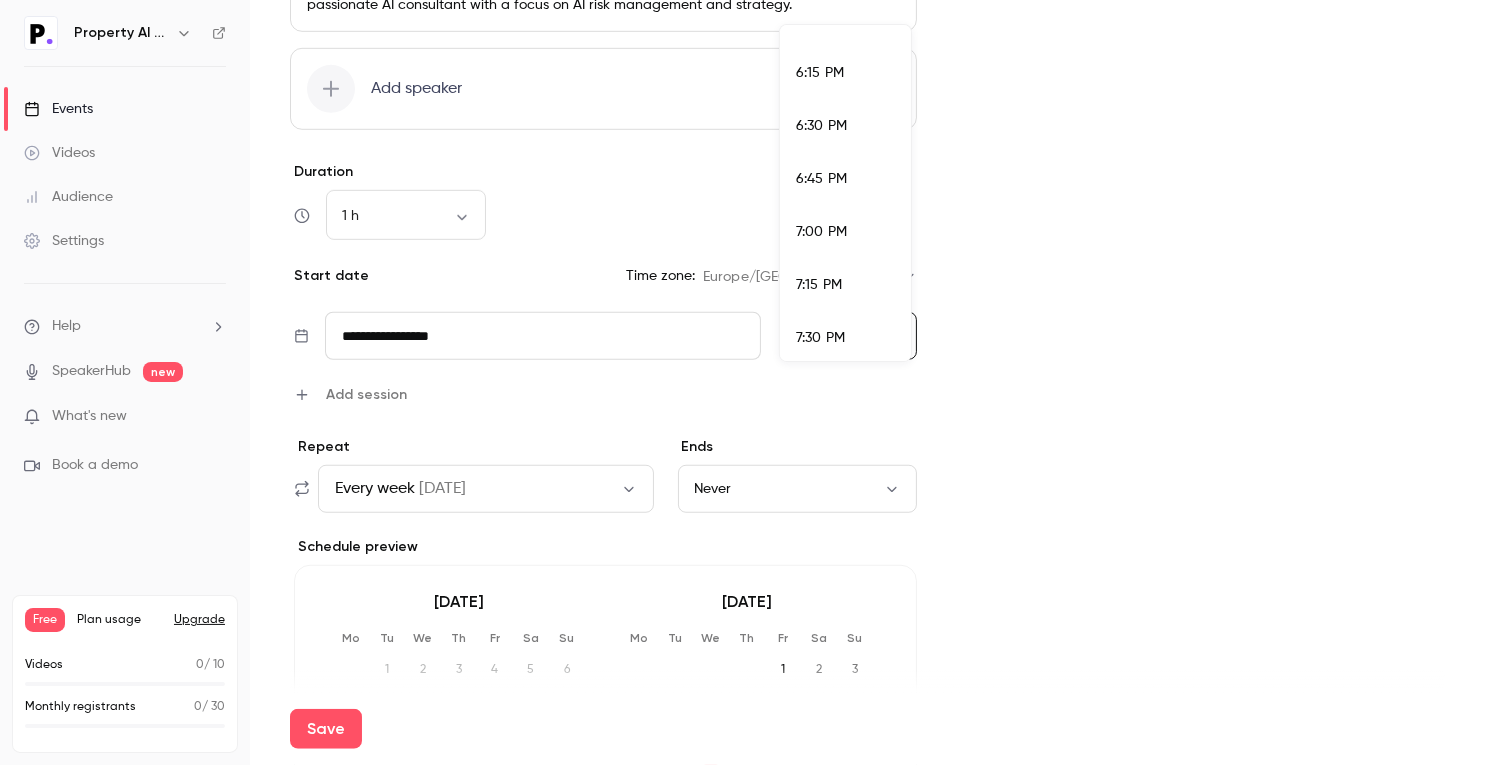 click on "7:00 PM" at bounding box center (845, 232) 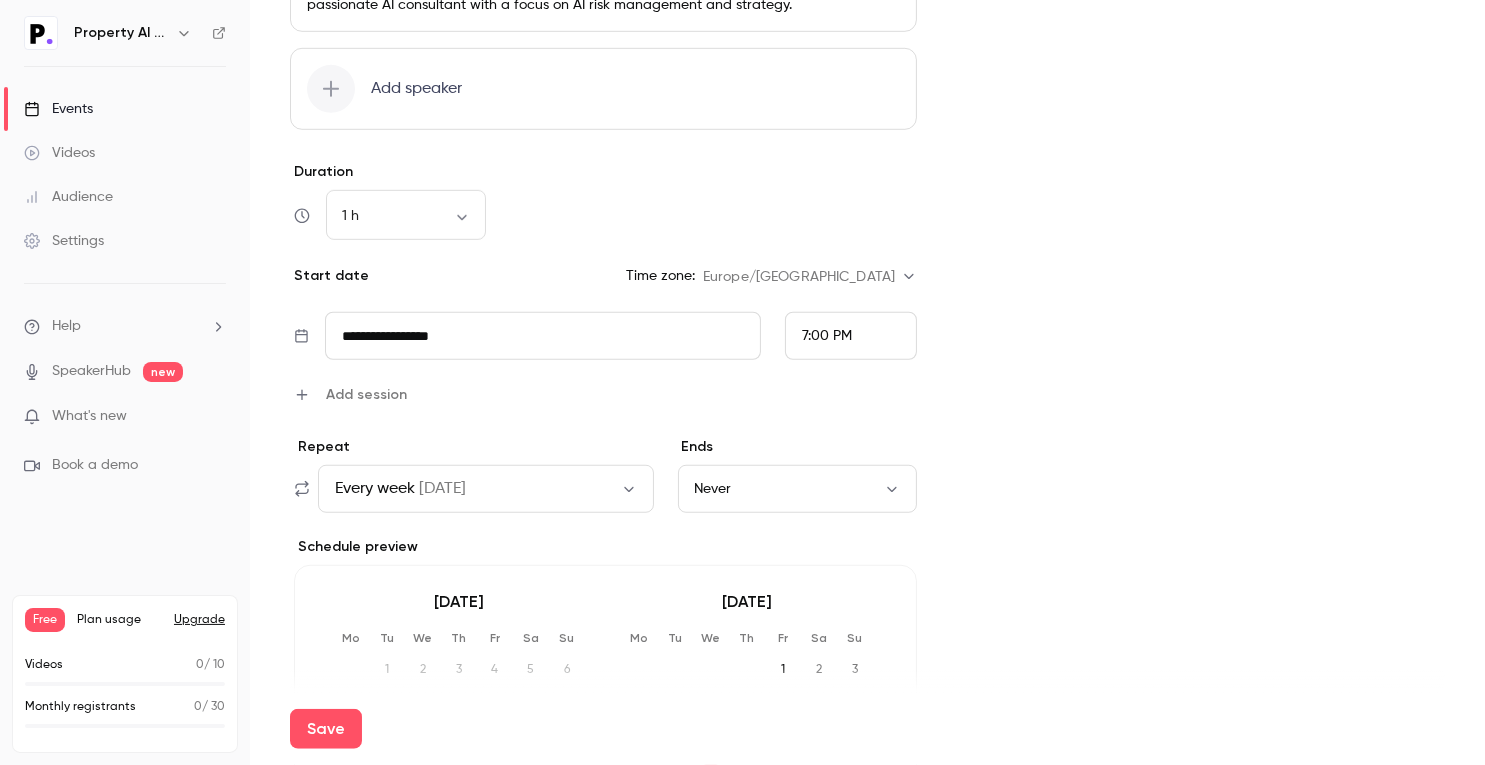 click on "Every week [DATE]" at bounding box center [486, 489] 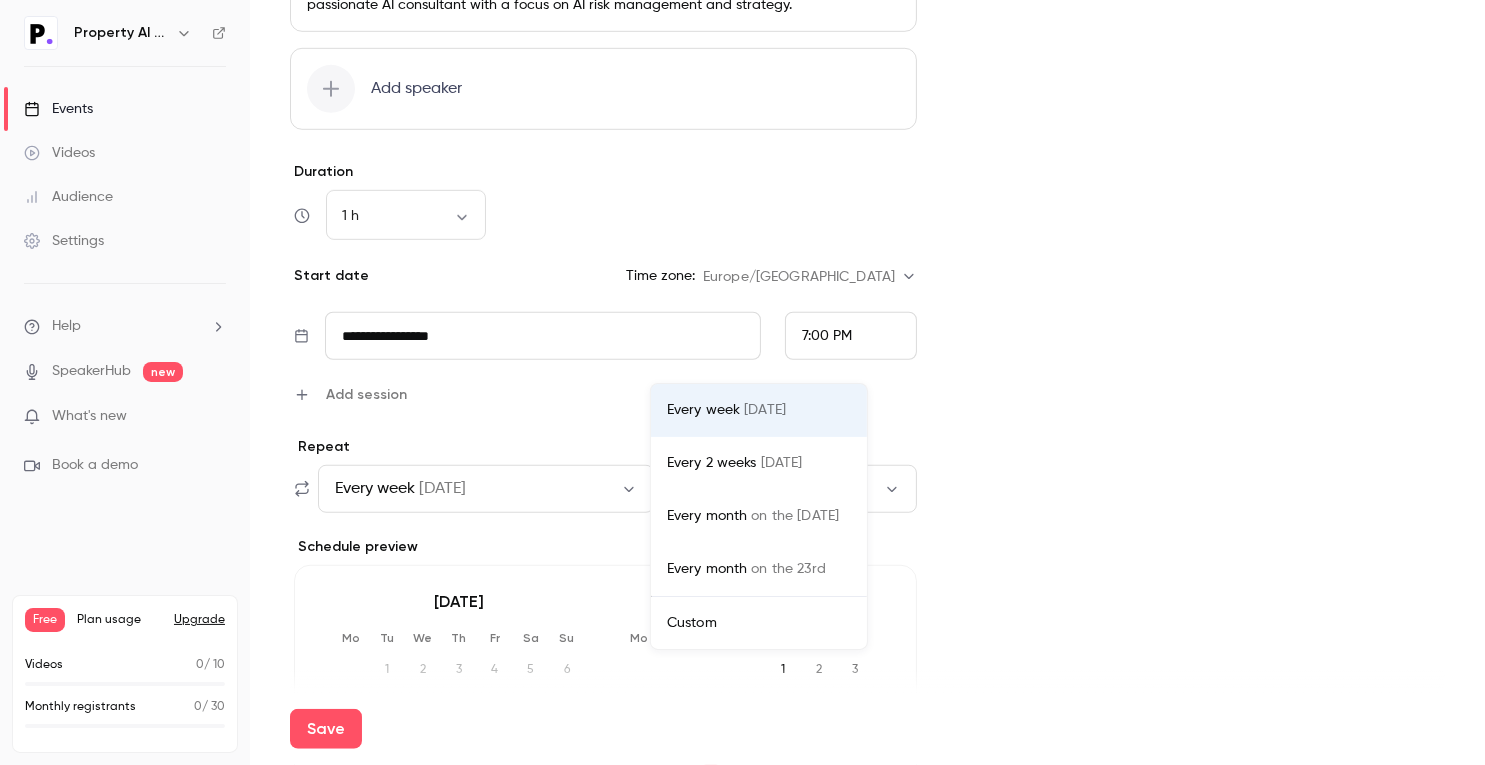 click on "Every month on the [DATE]" at bounding box center (759, 516) 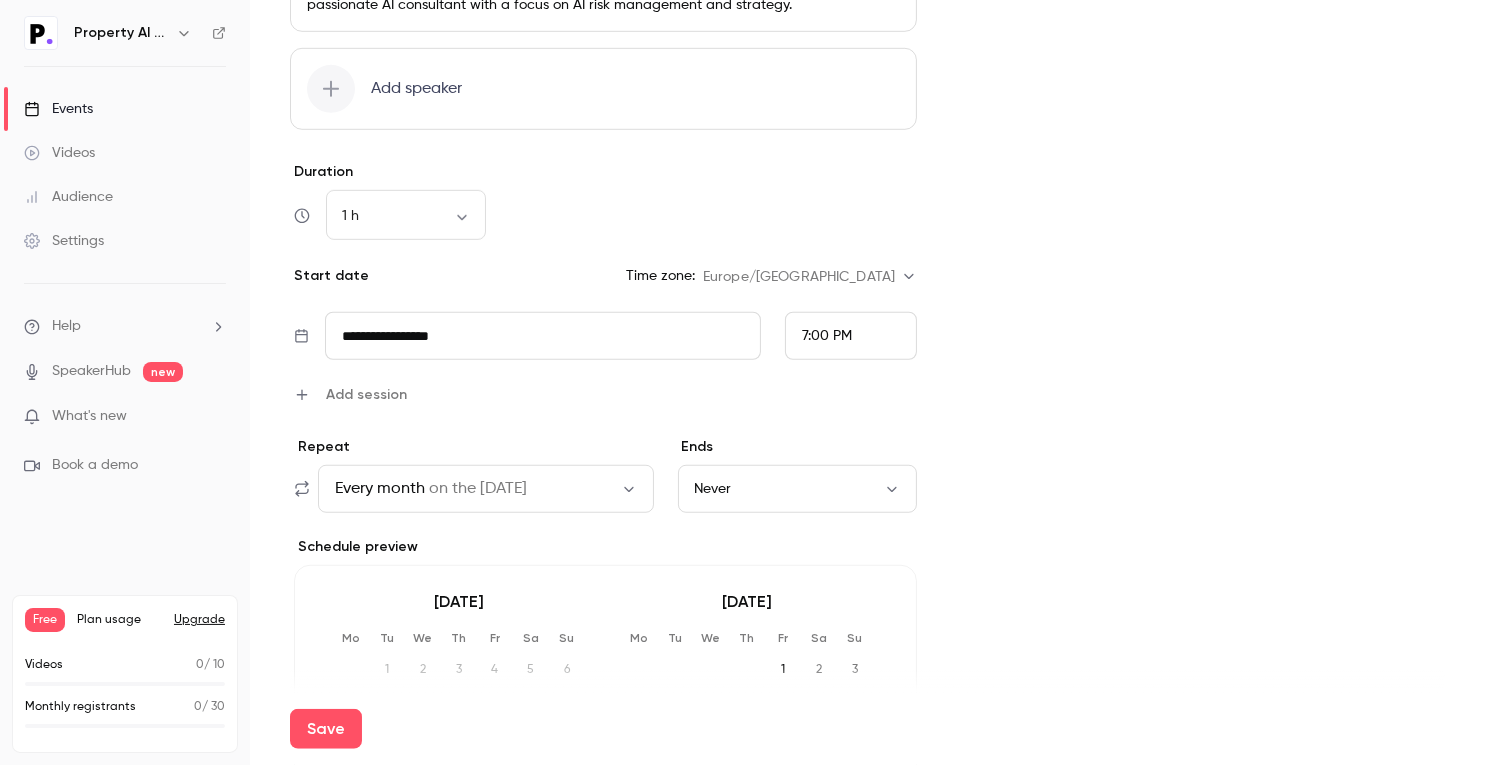 click 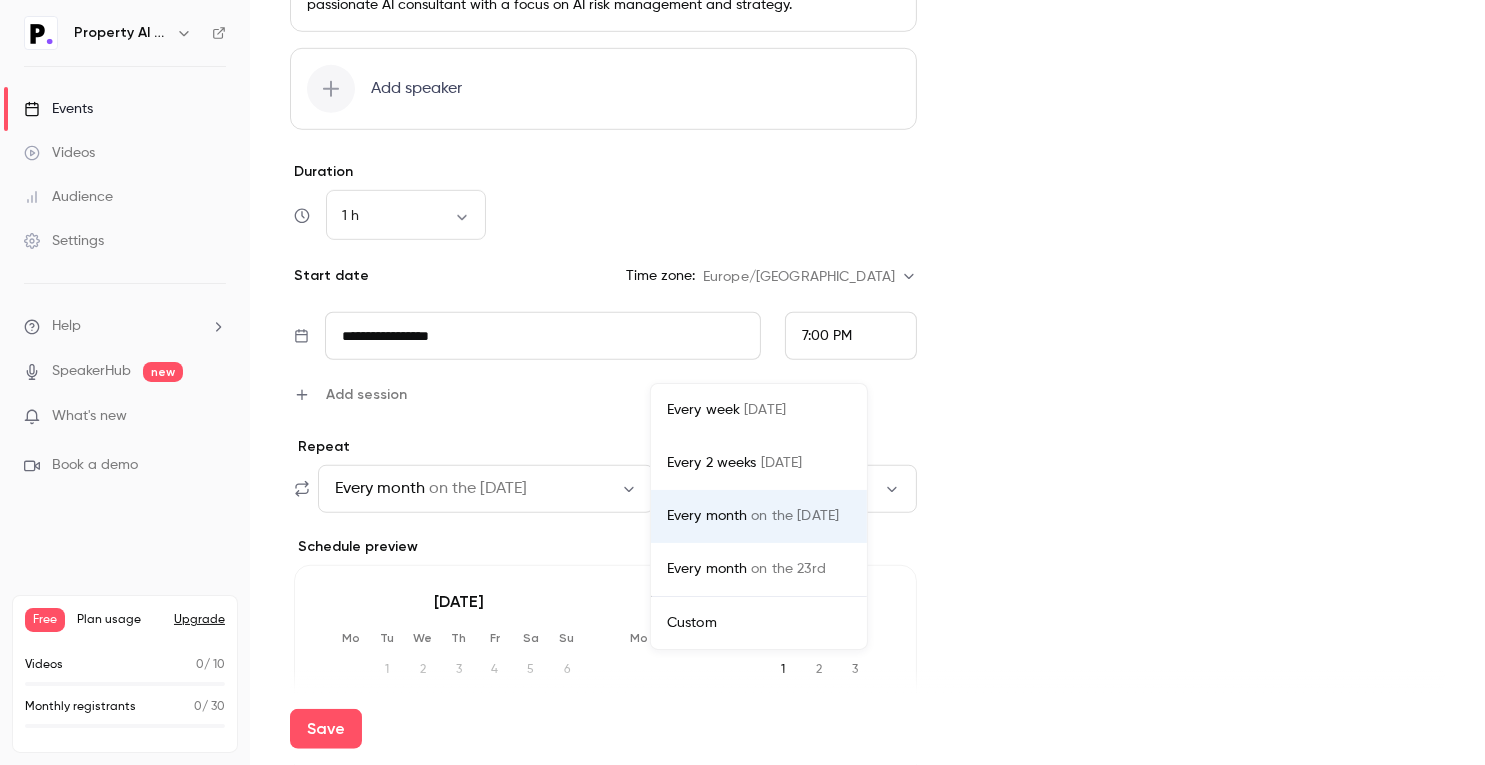 click on "Custom" at bounding box center (759, 623) 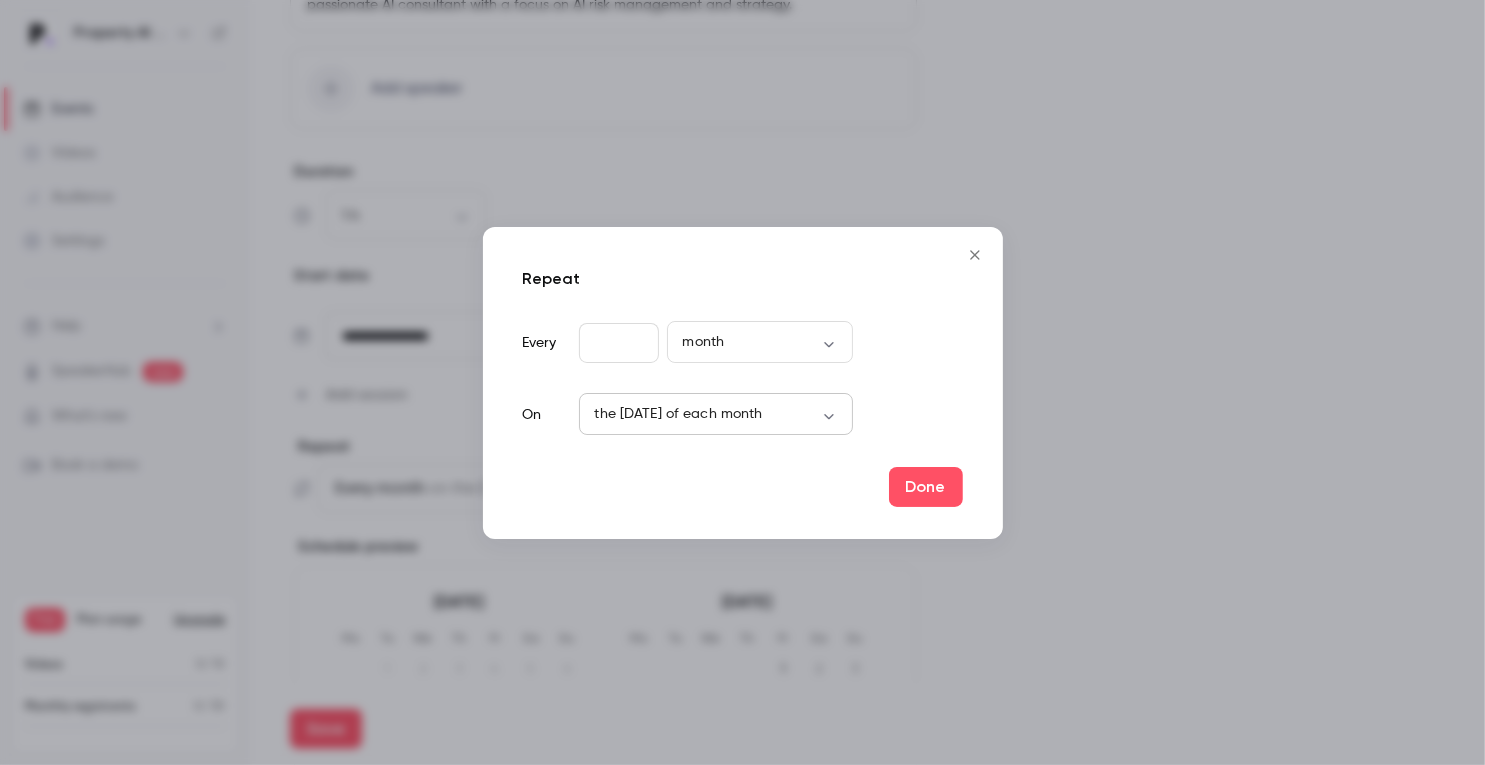 click on "the [DATE] of each month **** ​" at bounding box center [716, 415] 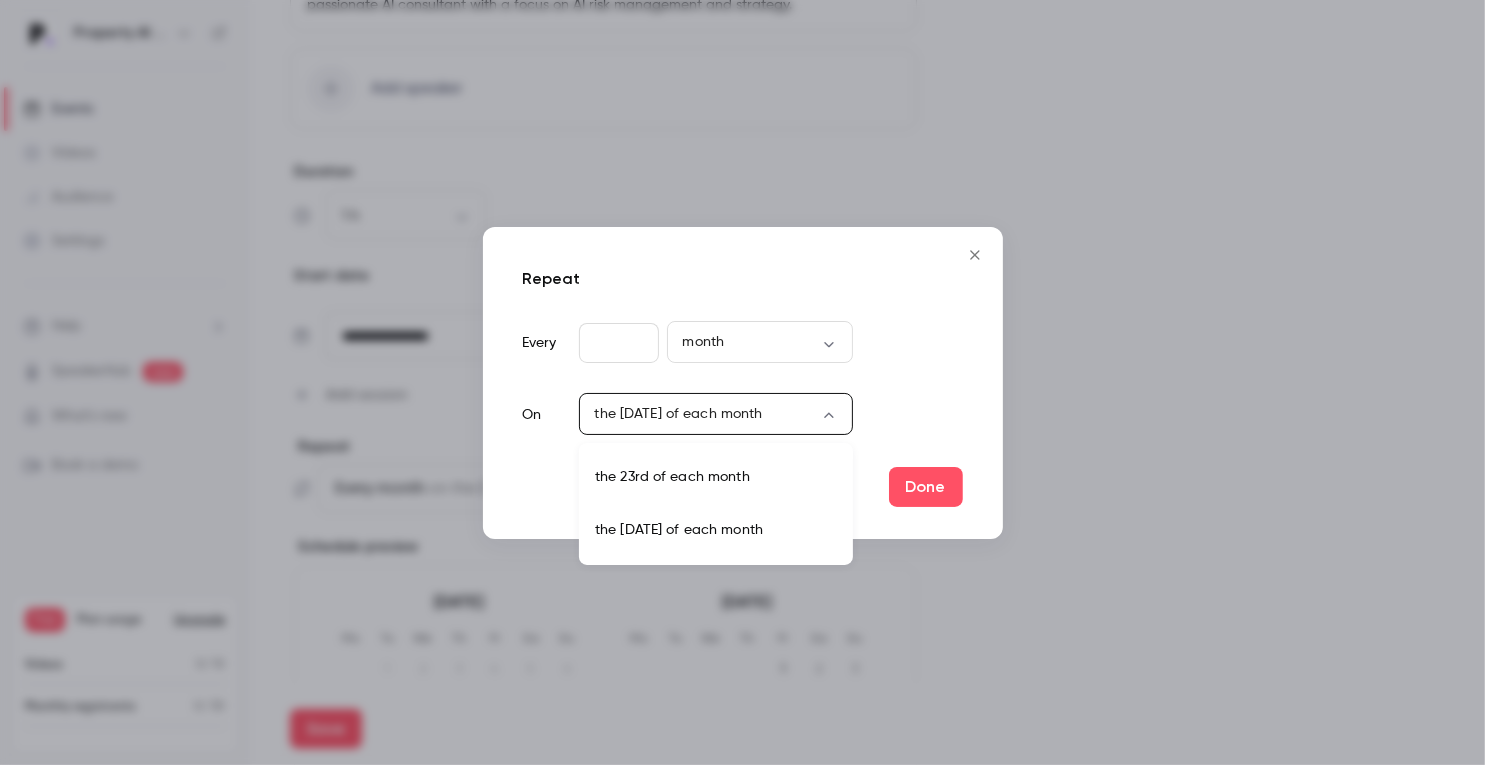 click on "**********" at bounding box center (742, 382) 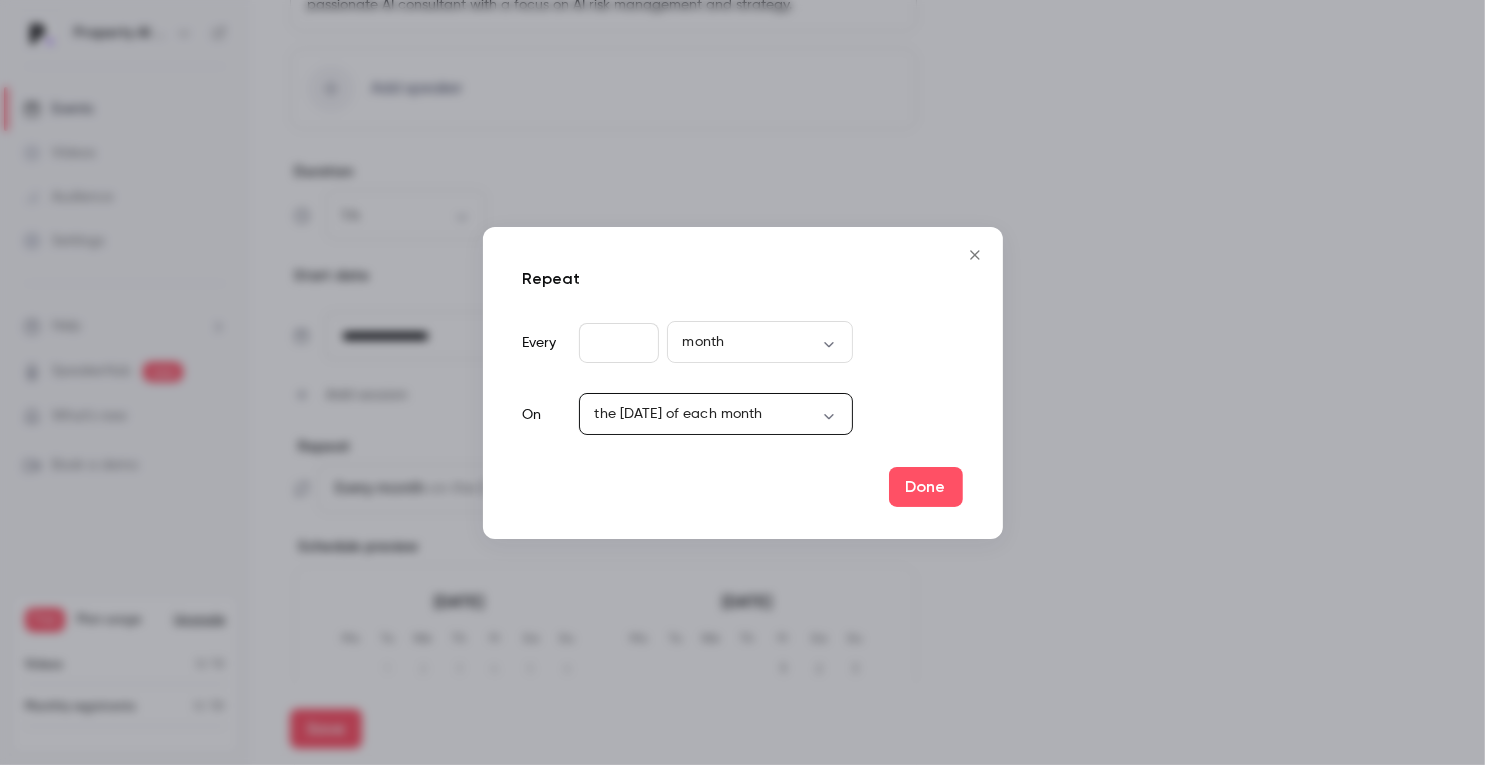 click at bounding box center (742, 382) 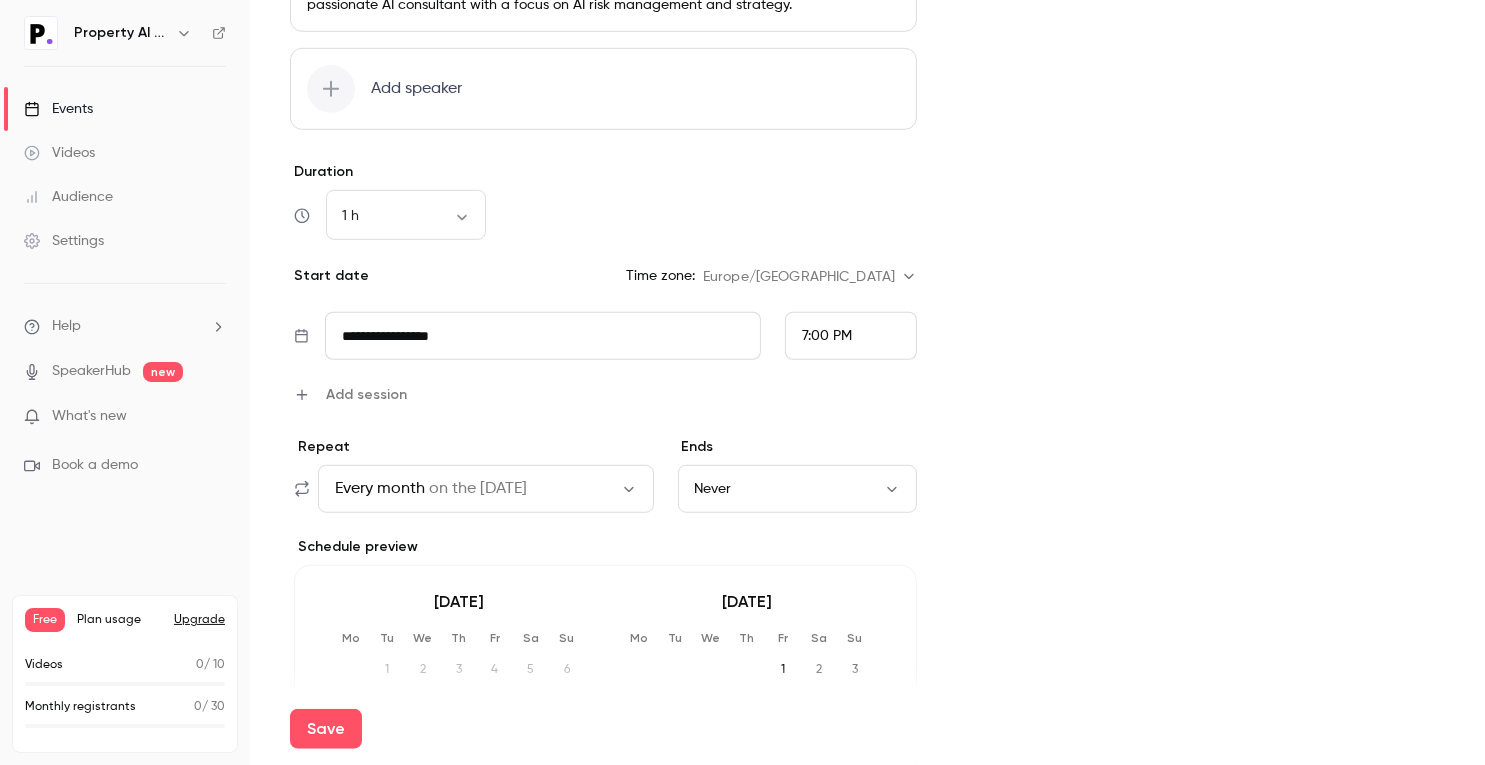 click on "Cover image Property AI Tools Every month EU AI Act: Compliance Essentials for Real Estate & Construction" at bounding box center (1201, -61) 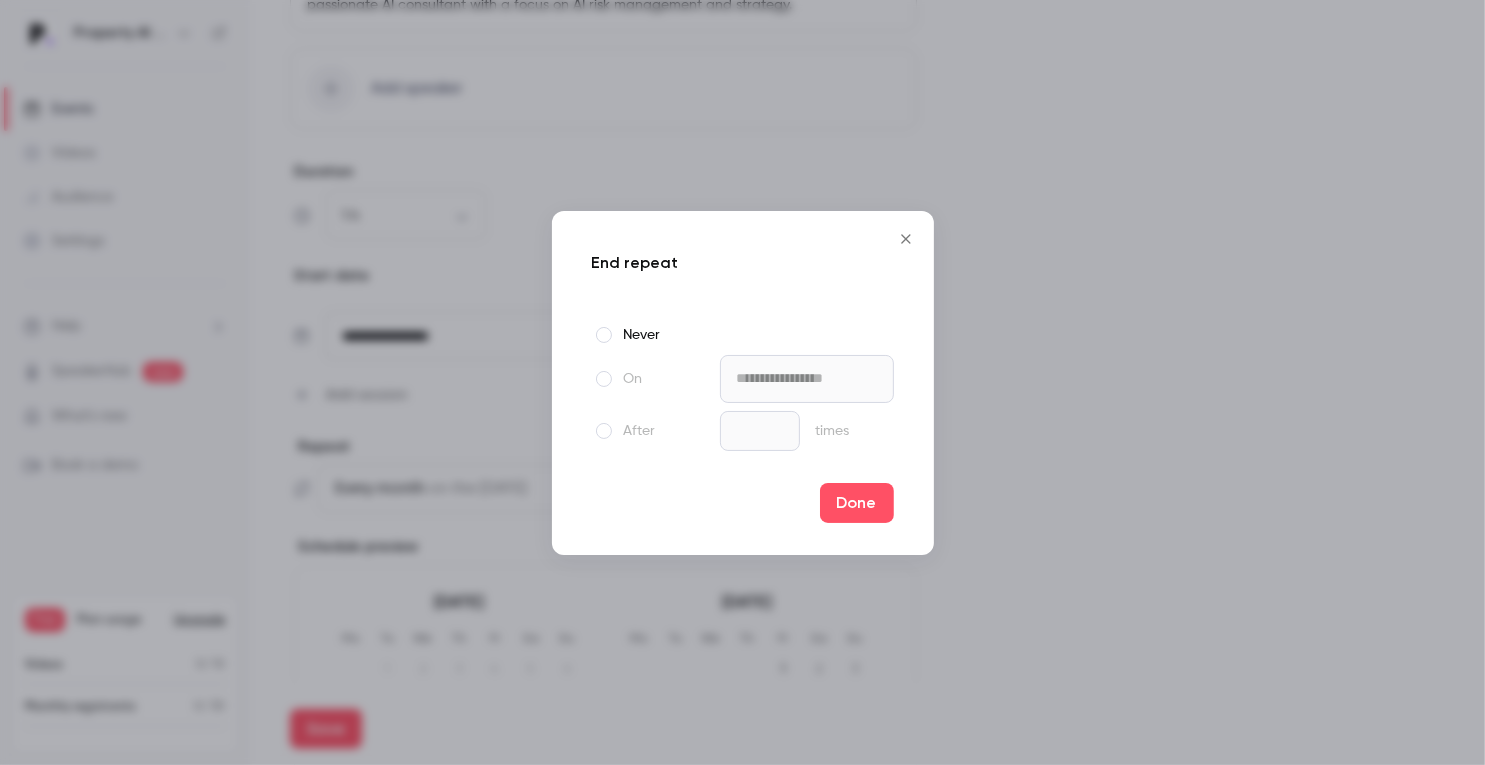 click on "Done" at bounding box center (743, 503) 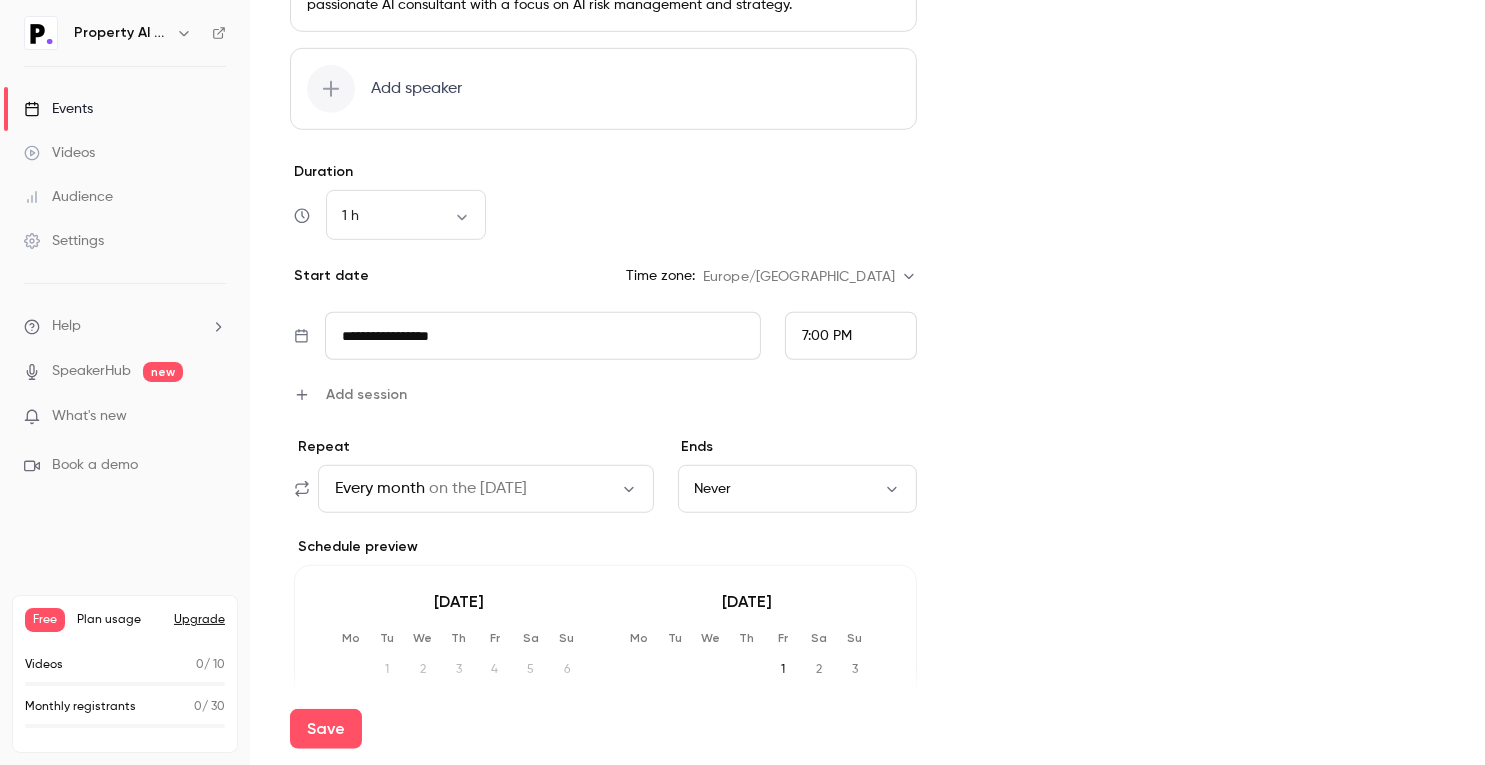 drag, startPoint x: 544, startPoint y: 558, endPoint x: 1143, endPoint y: 512, distance: 600.7637 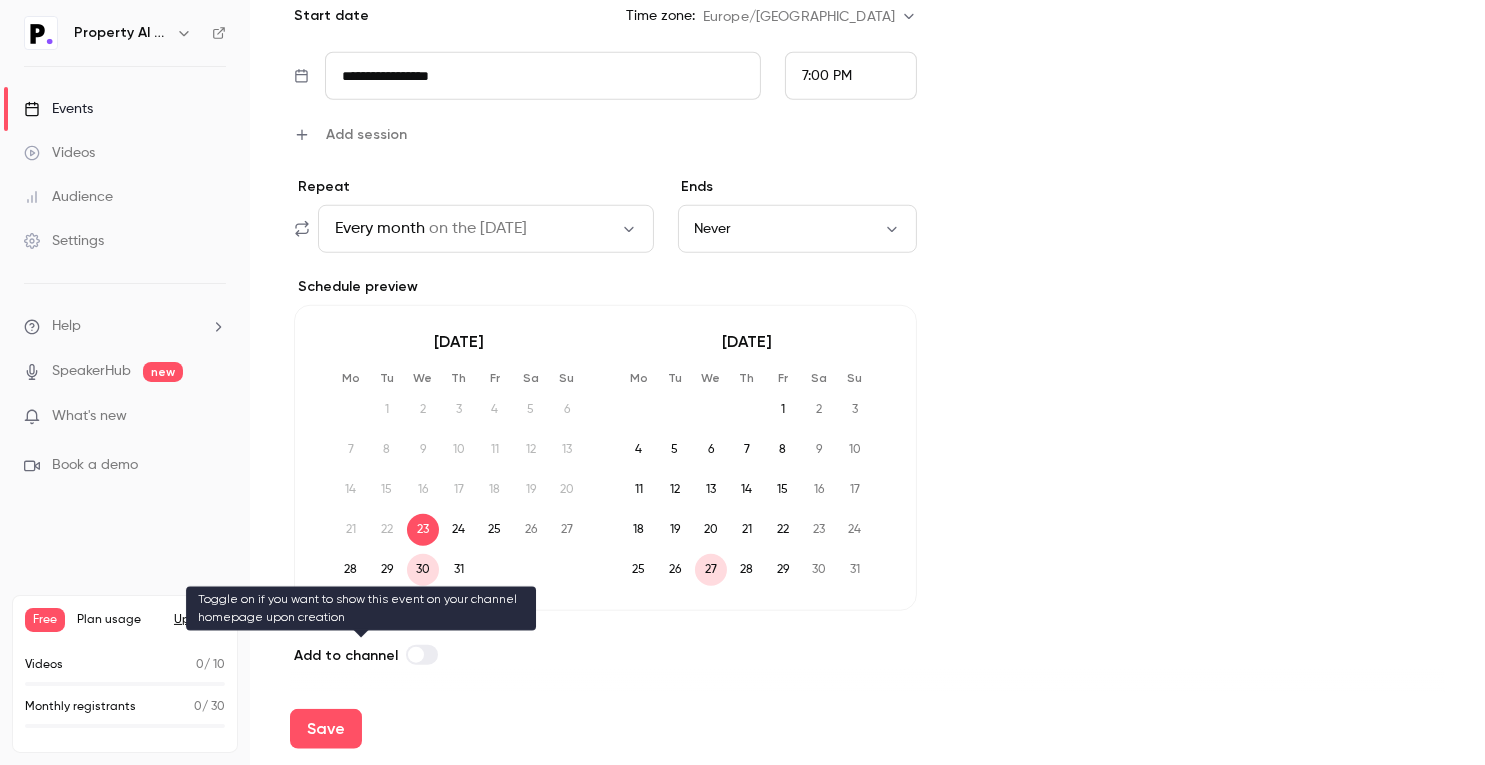 click at bounding box center [416, 655] 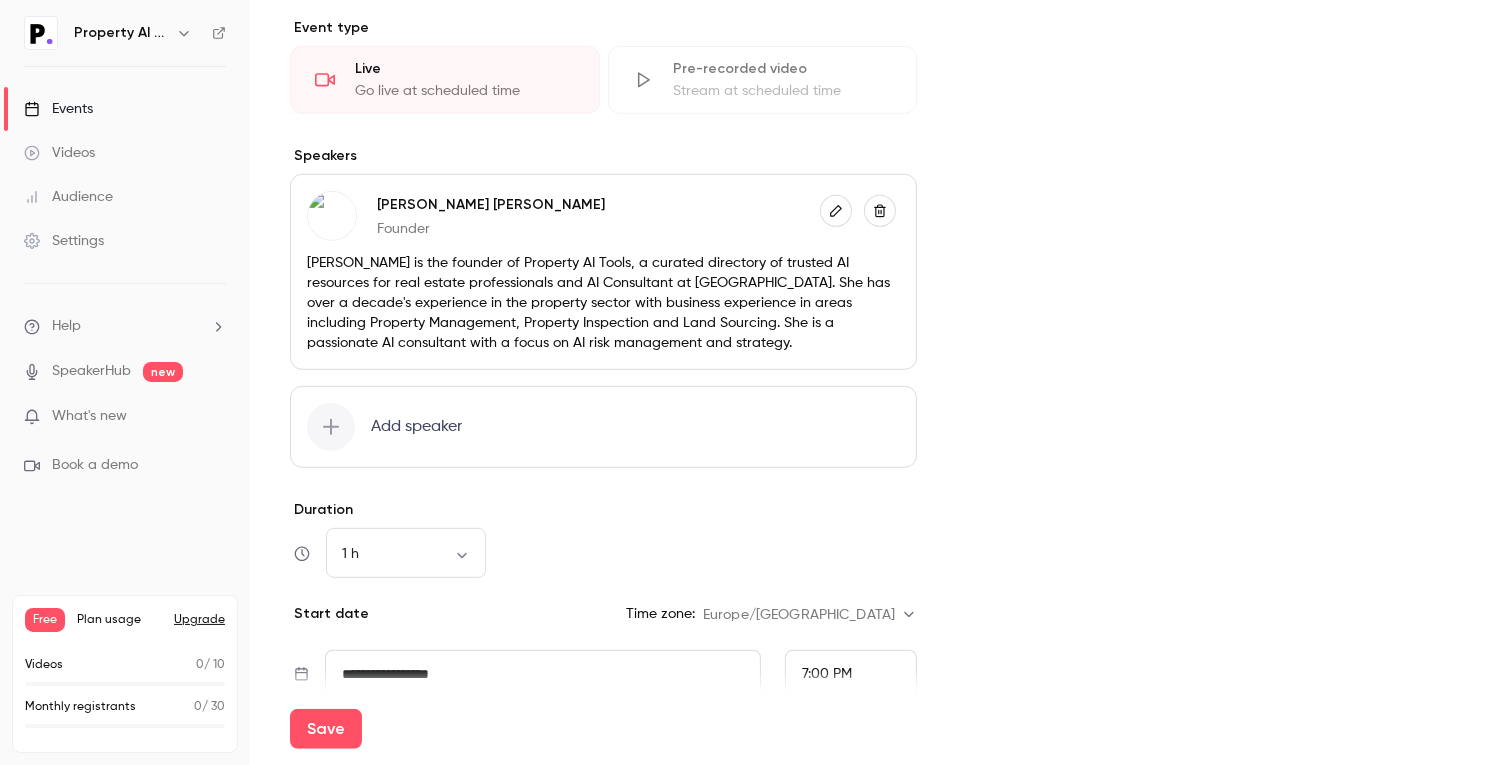 scroll, scrollTop: 475, scrollLeft: 0, axis: vertical 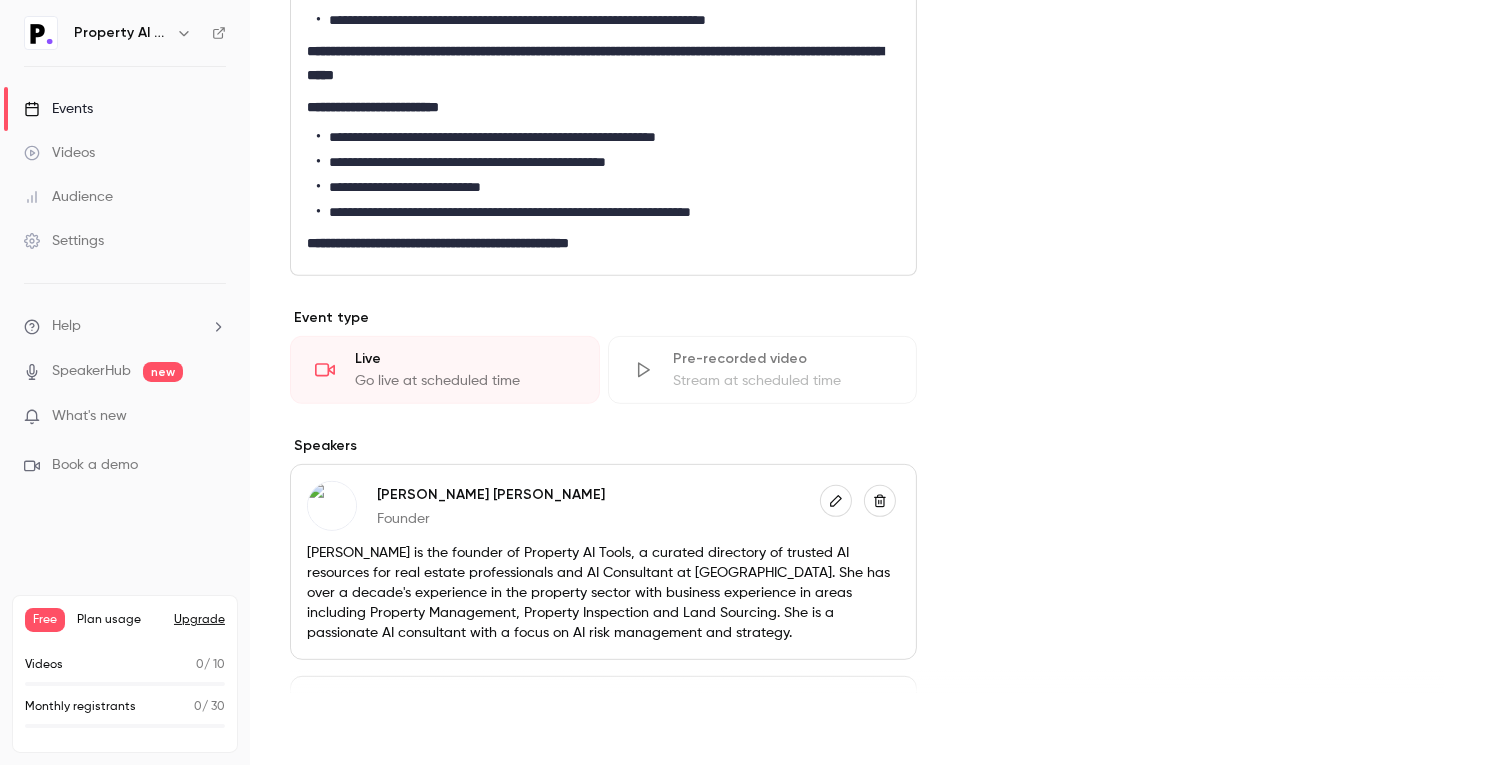 click on "Save" at bounding box center [326, 729] 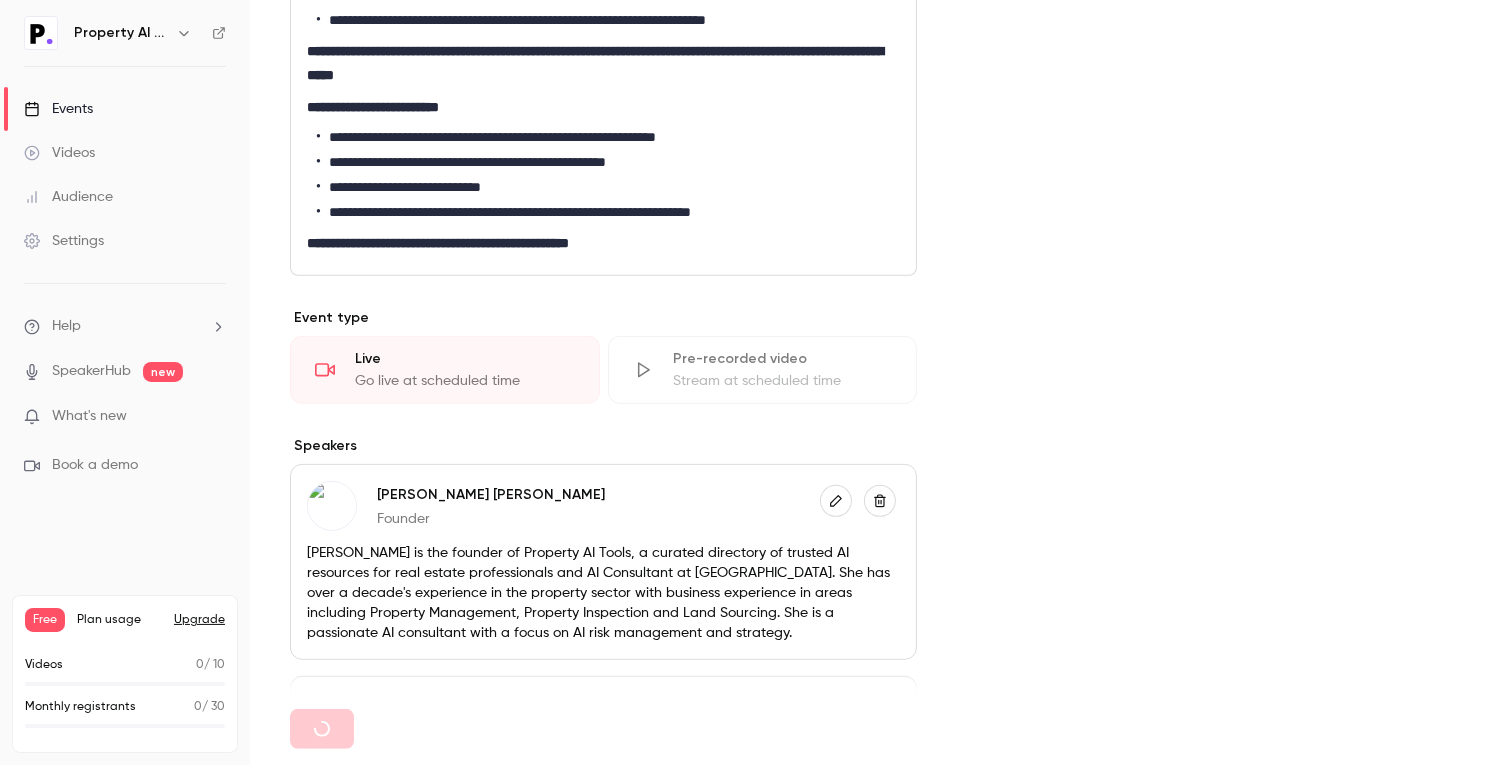 type 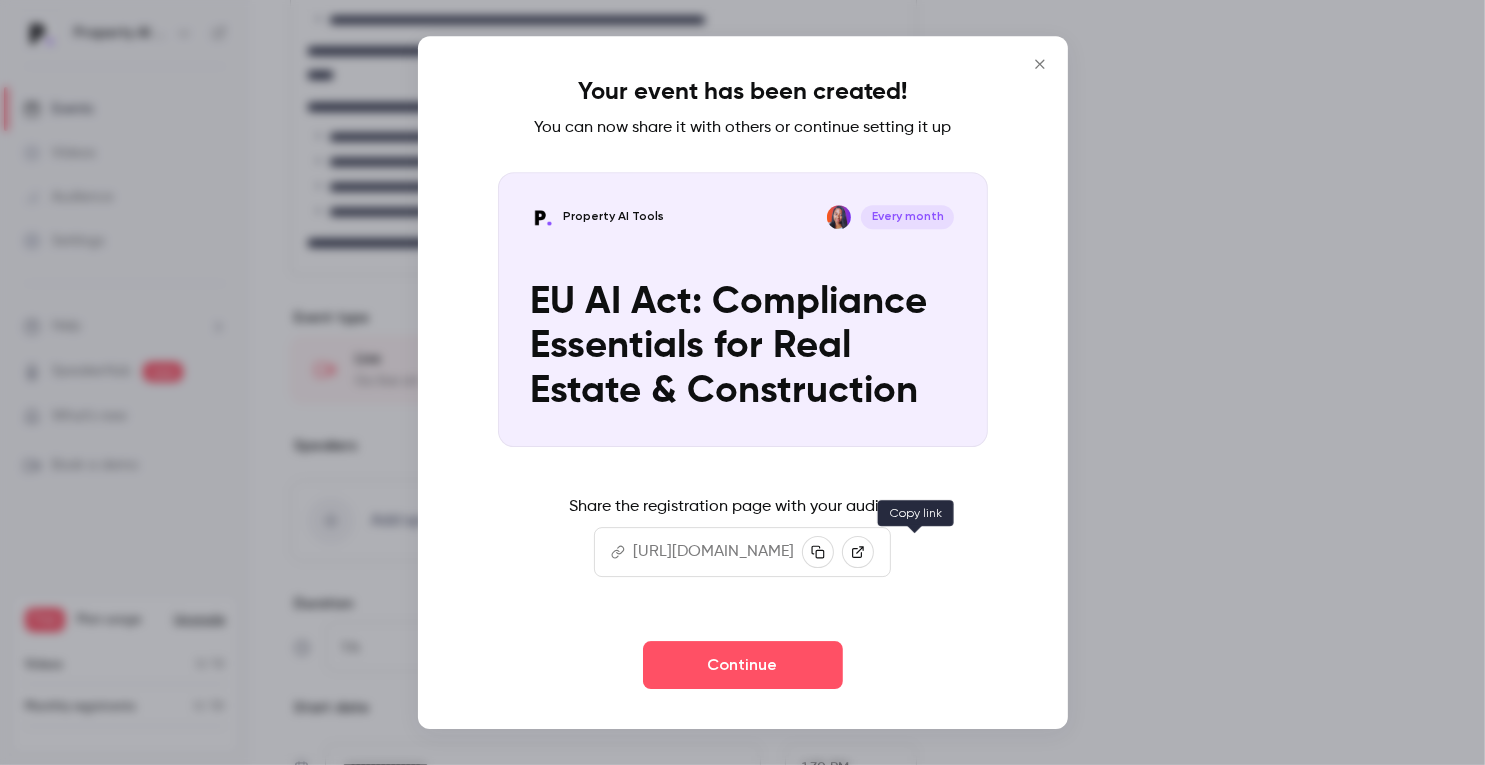 click at bounding box center [818, 552] 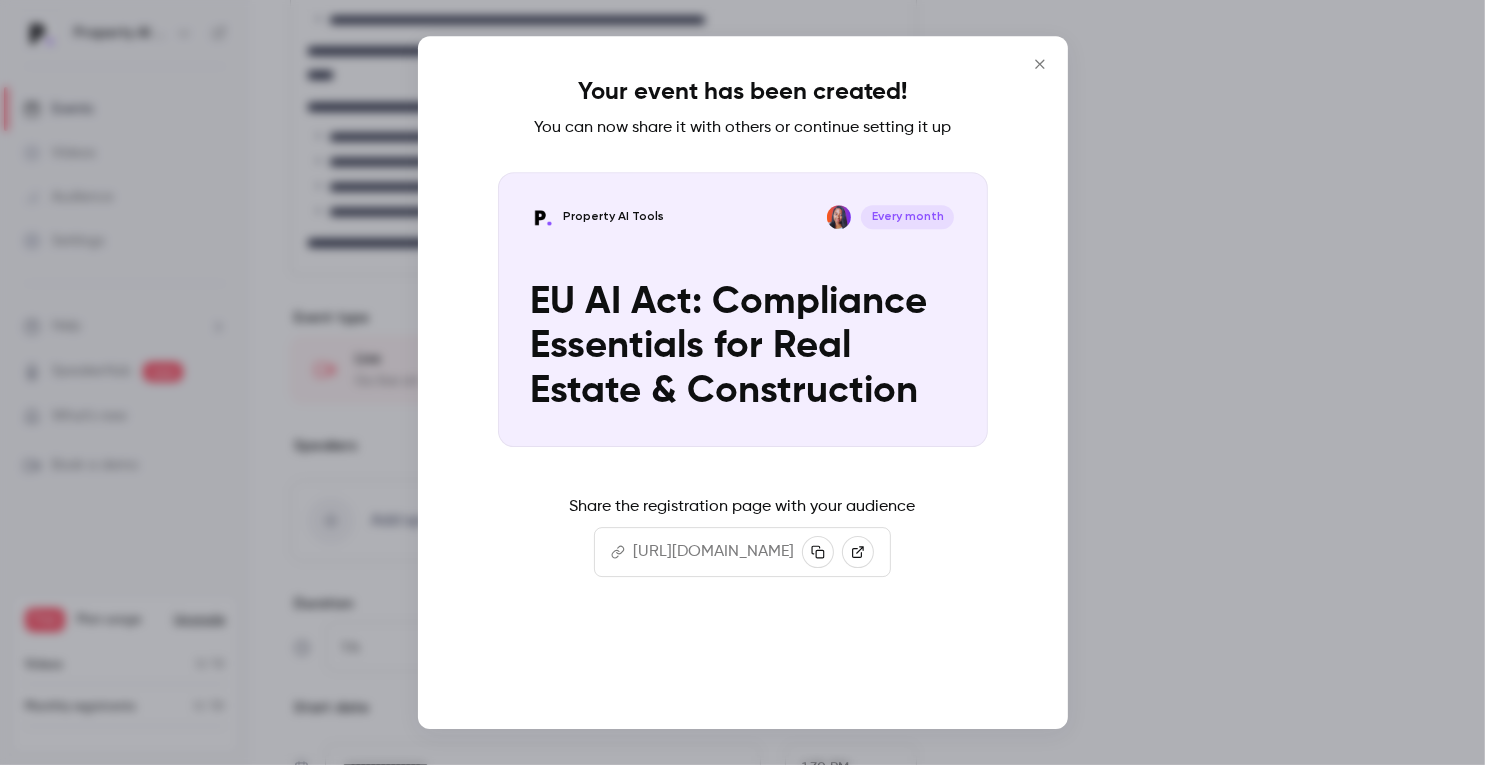 click on "Continue" at bounding box center [743, 665] 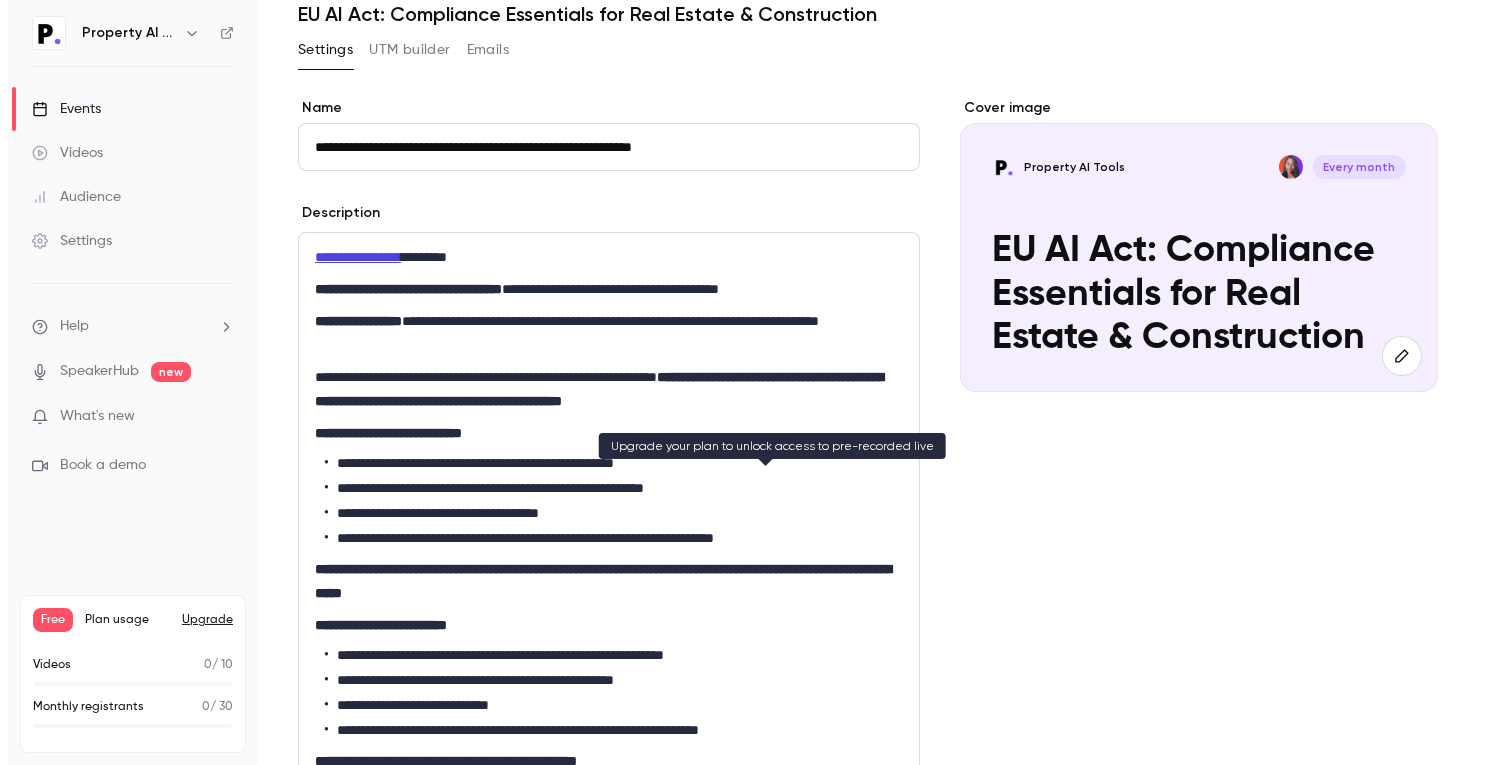 scroll, scrollTop: 0, scrollLeft: 0, axis: both 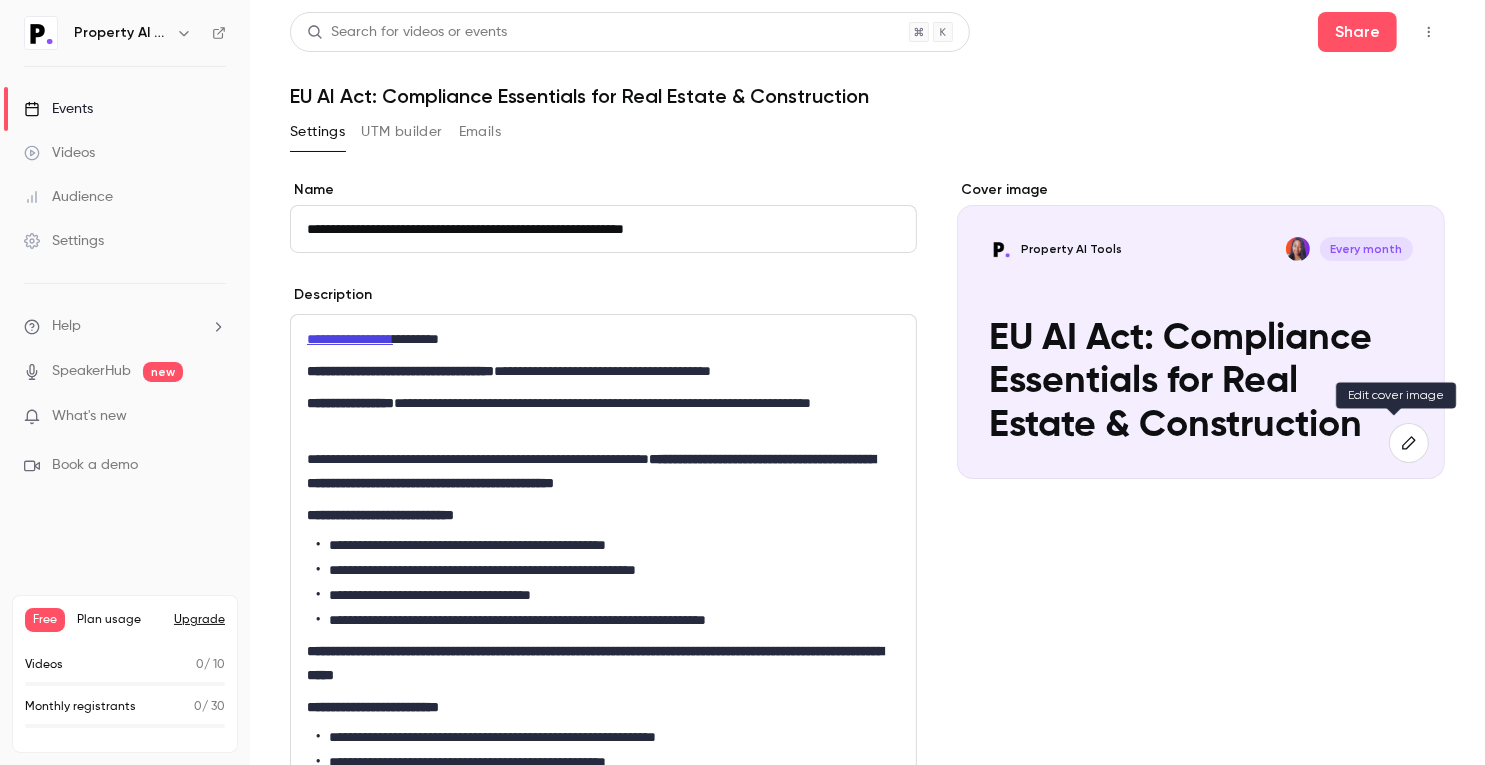 click 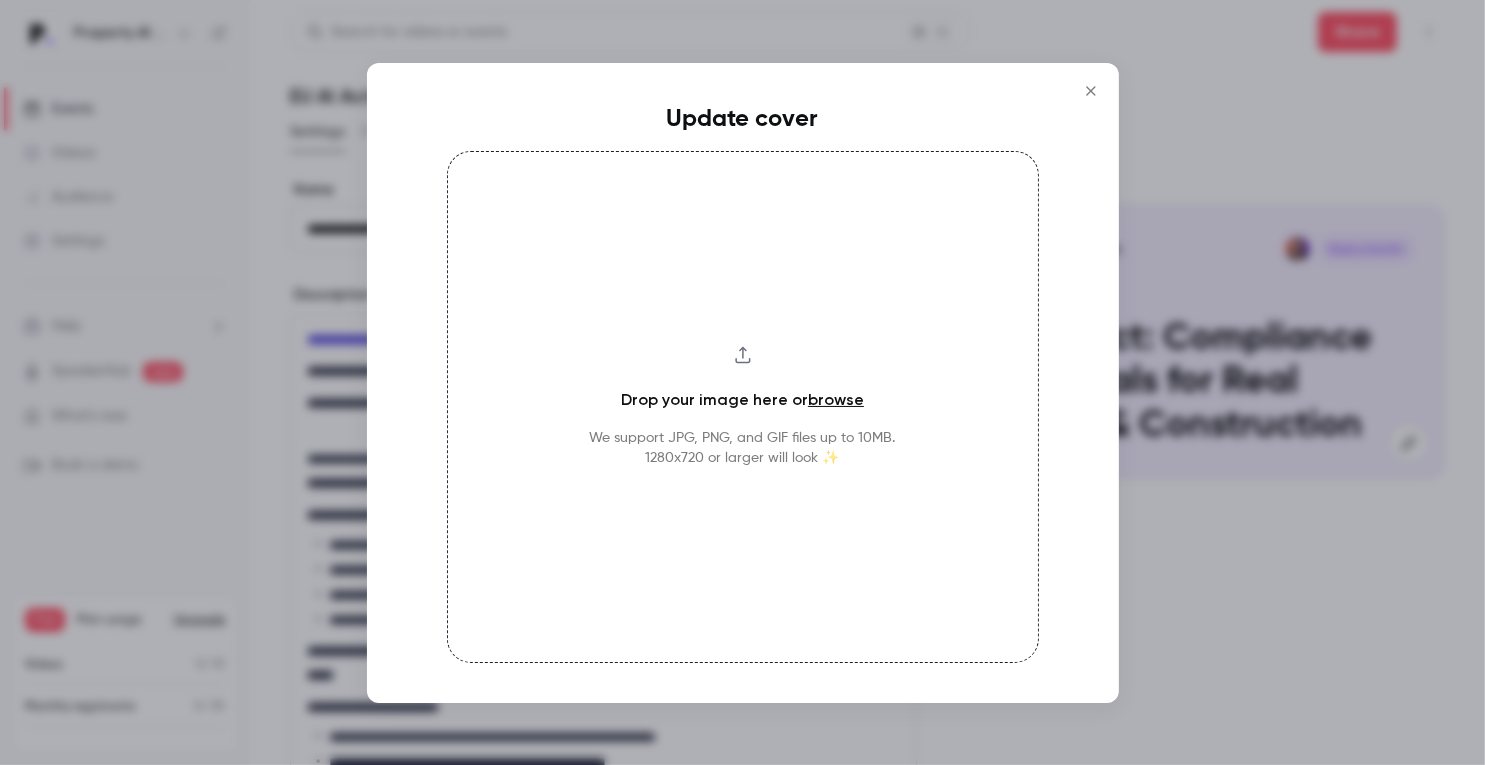 click on "Drop your image here or  browse We support JPG, PNG, and GIF files up to 10MB.
1280x720 or larger will look ✨" at bounding box center (743, 407) 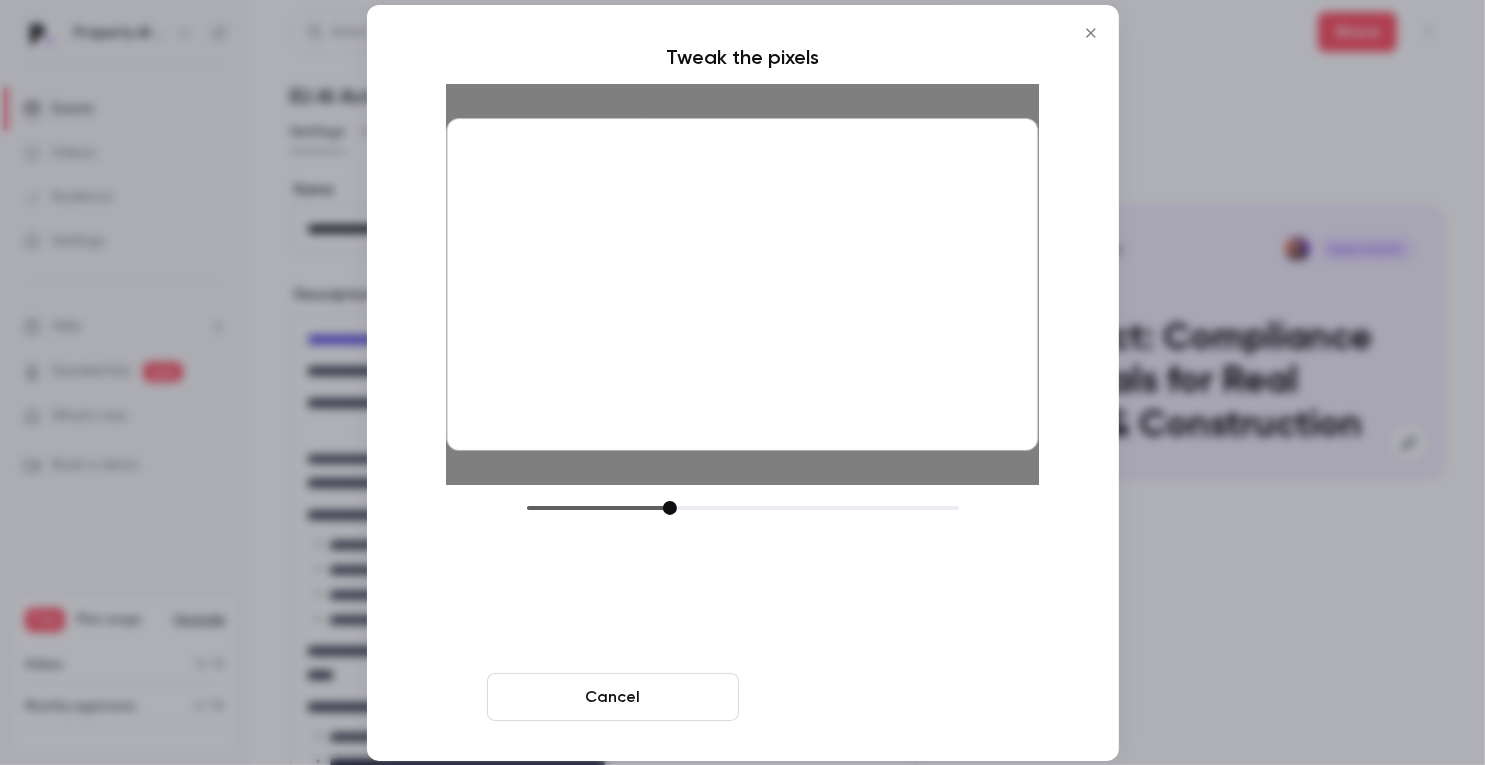 click on "Crop and save" at bounding box center [873, 697] 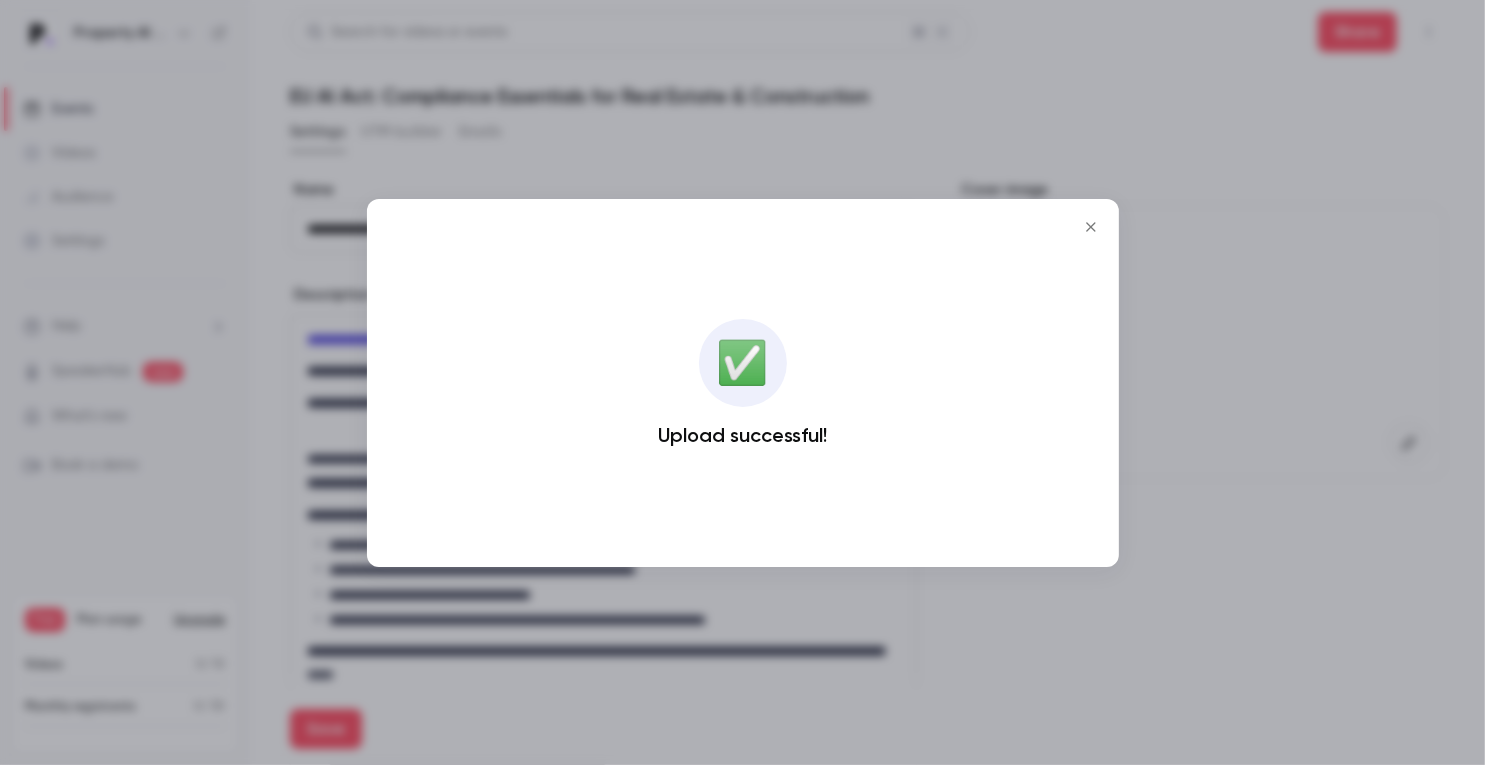 click at bounding box center [1091, 227] 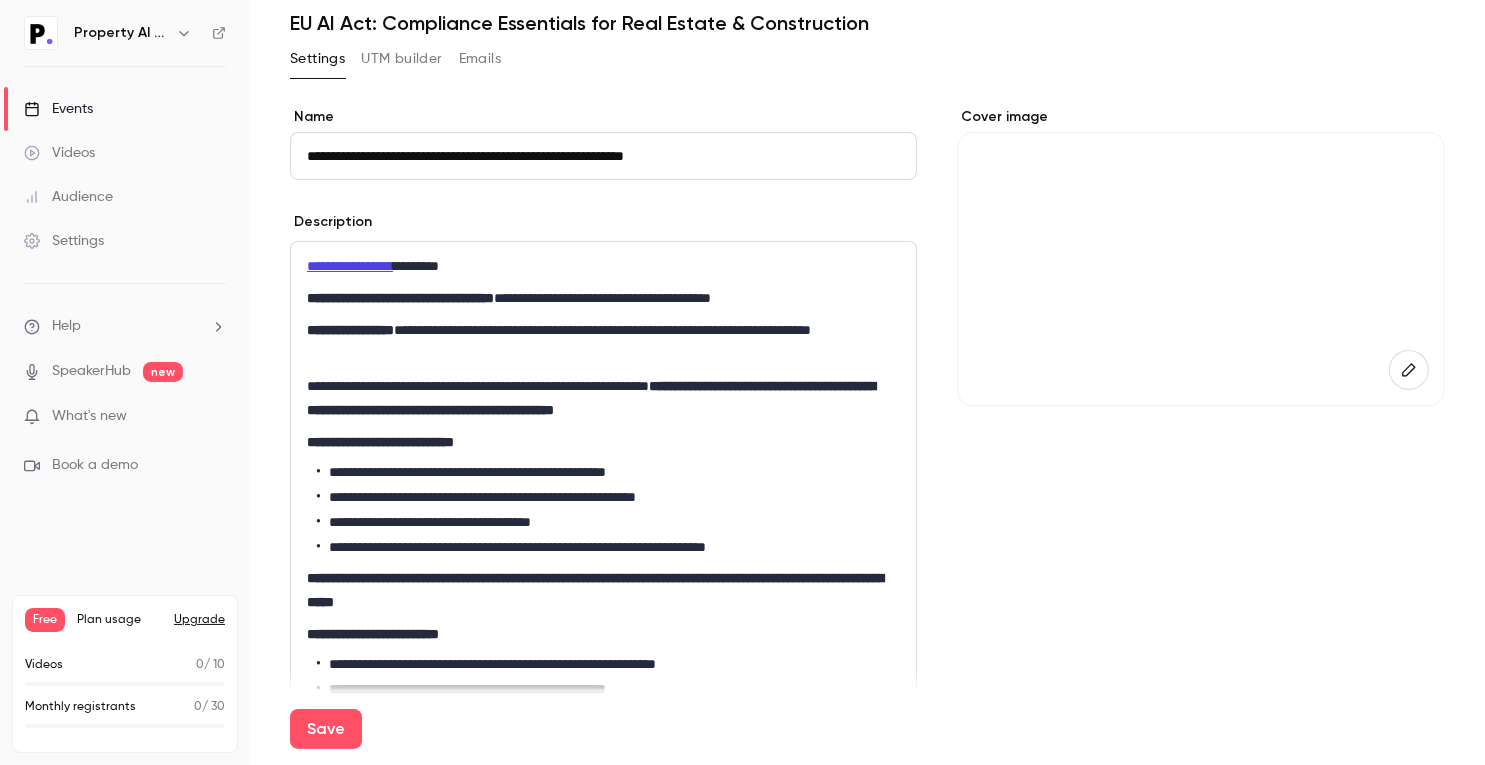 scroll, scrollTop: 0, scrollLeft: 0, axis: both 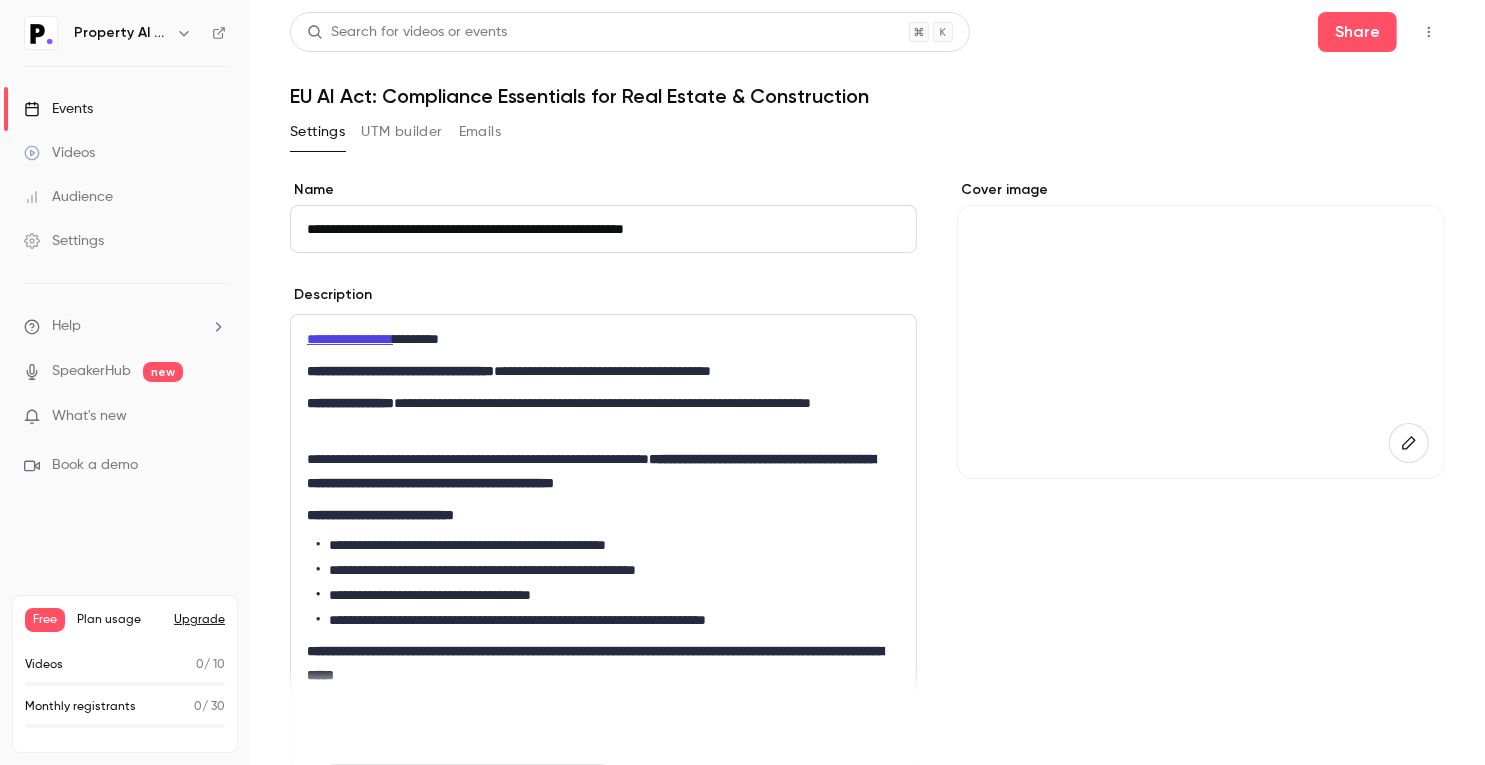 click on "Save" at bounding box center (326, 729) 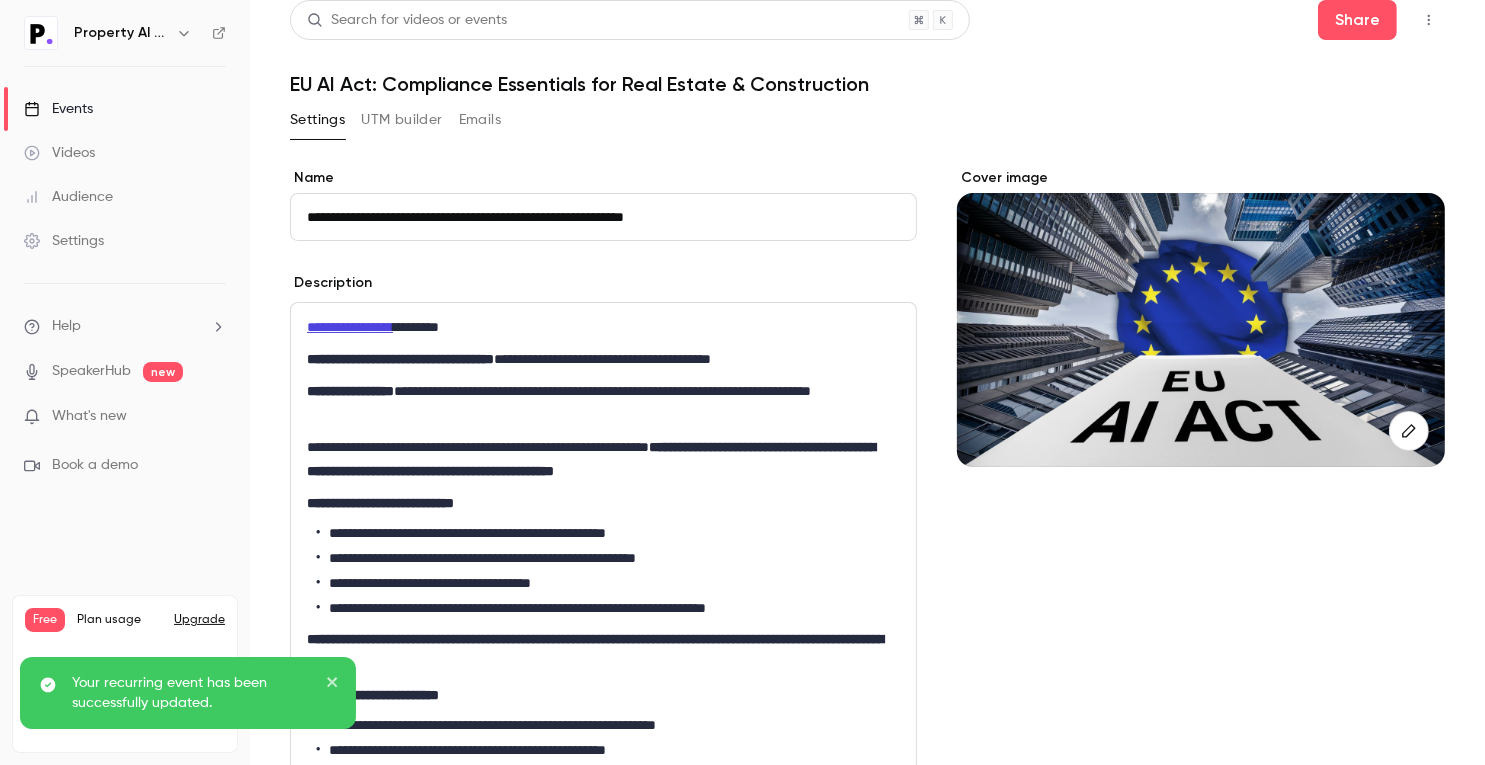 scroll, scrollTop: 0, scrollLeft: 0, axis: both 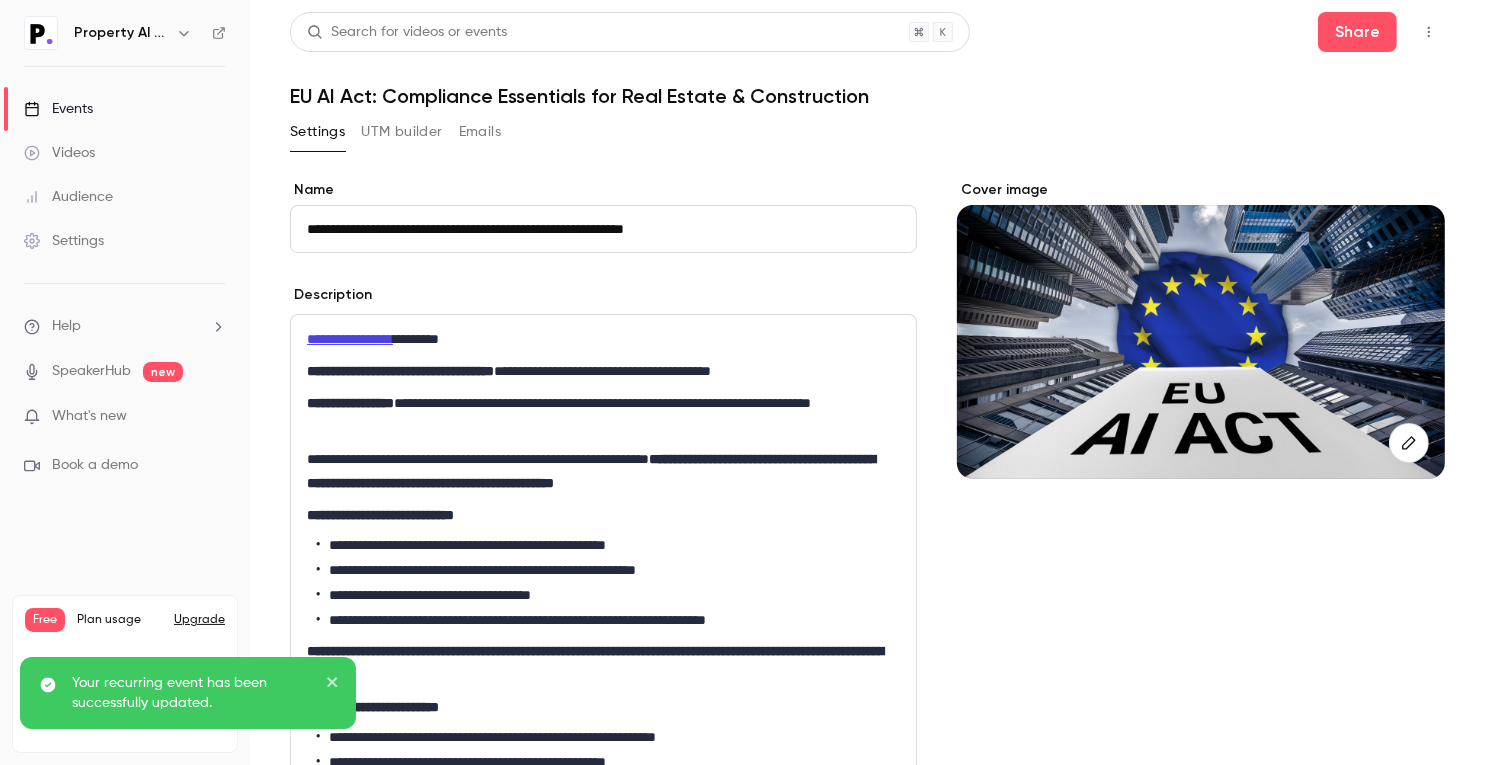 click on "UTM builder" at bounding box center [401, 132] 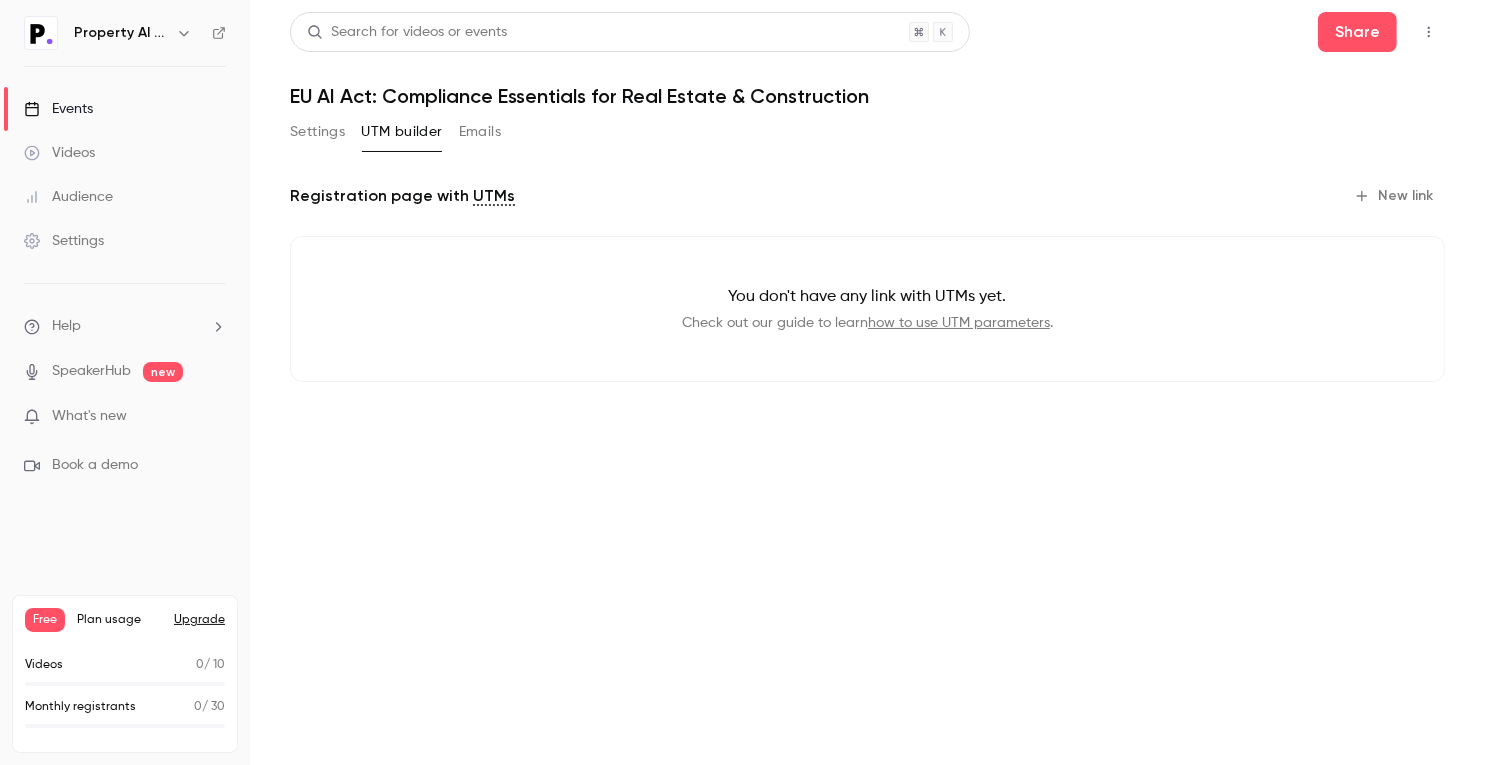 click on "Emails" at bounding box center (480, 132) 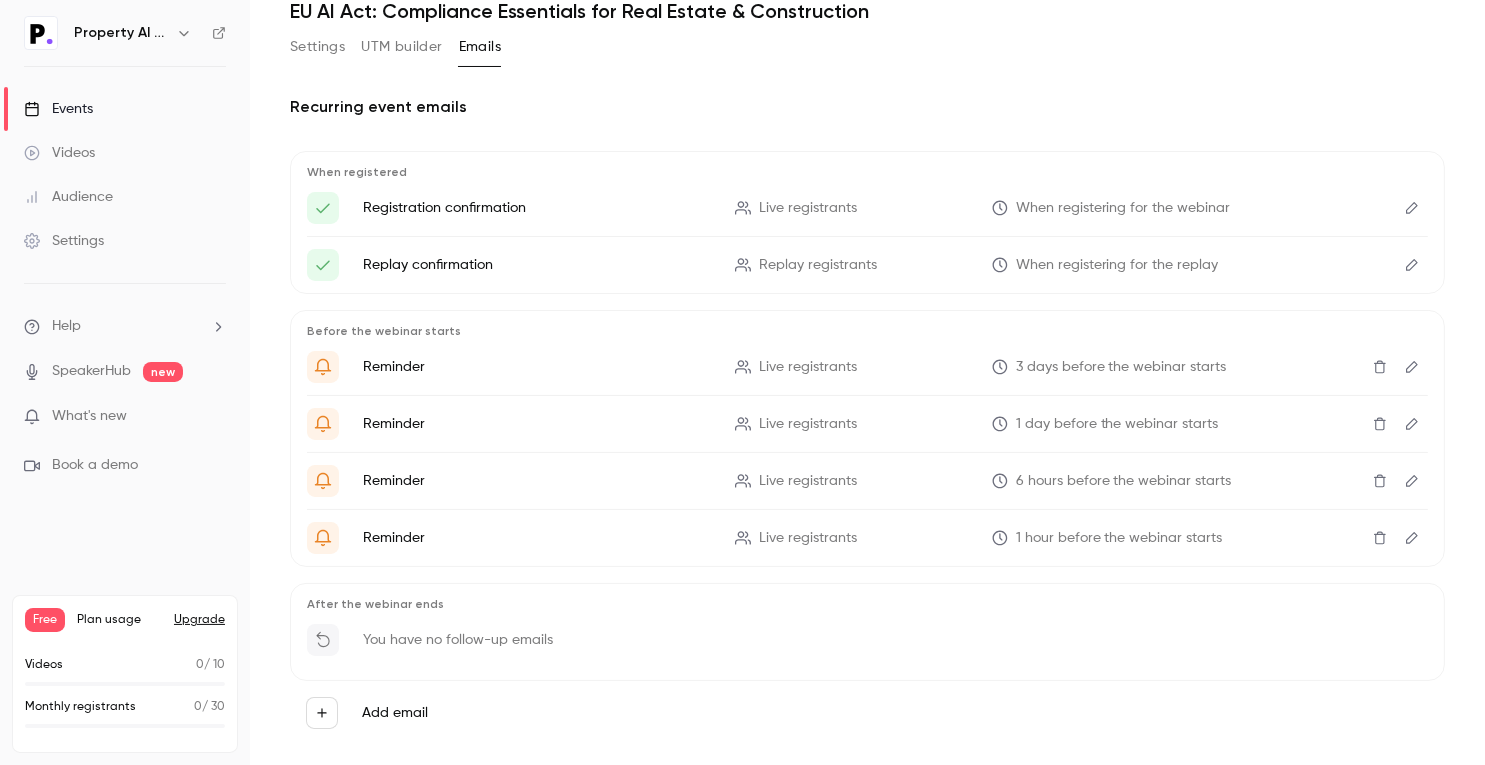 scroll, scrollTop: 114, scrollLeft: 0, axis: vertical 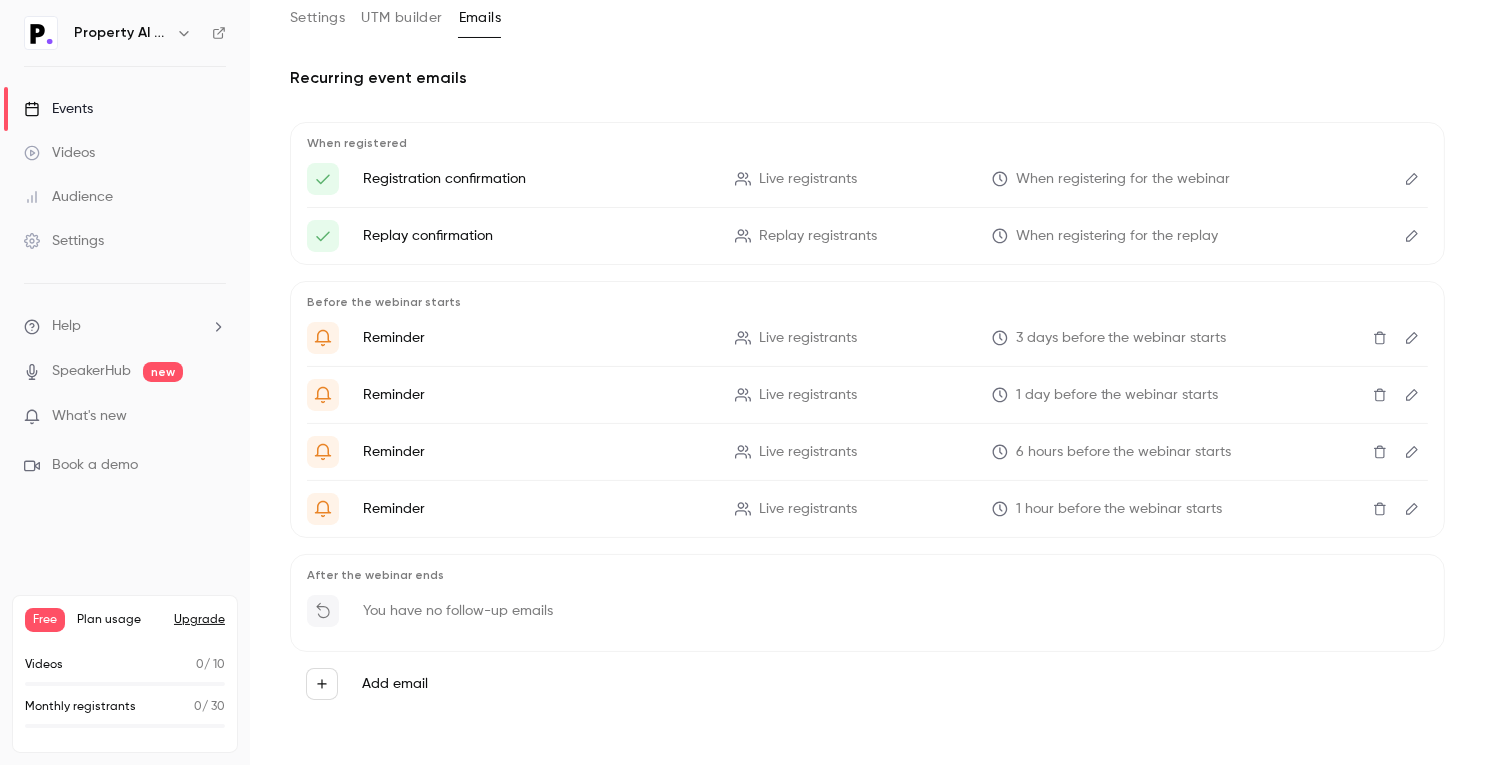 click on "Live registrants" at bounding box center (808, 452) 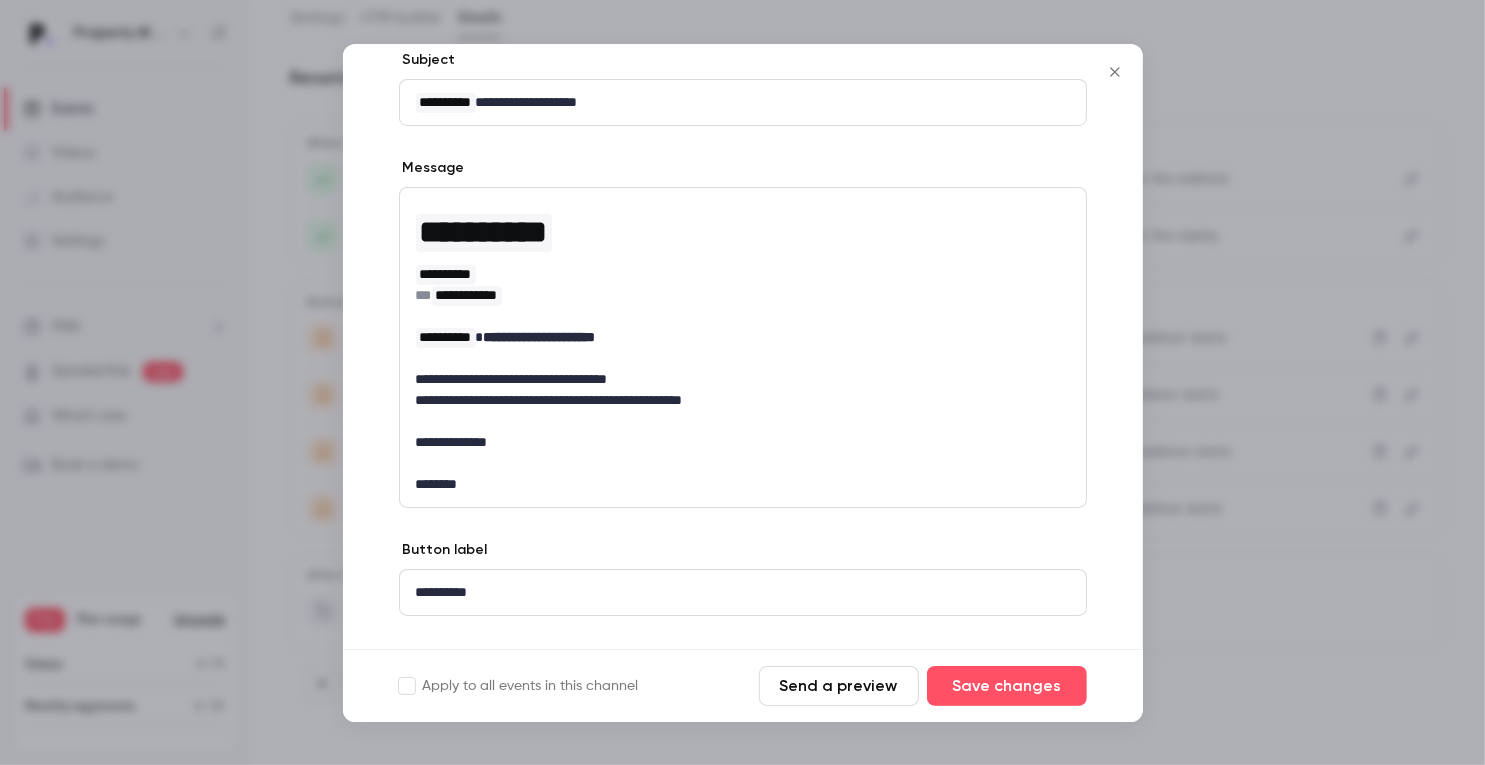 scroll, scrollTop: 0, scrollLeft: 0, axis: both 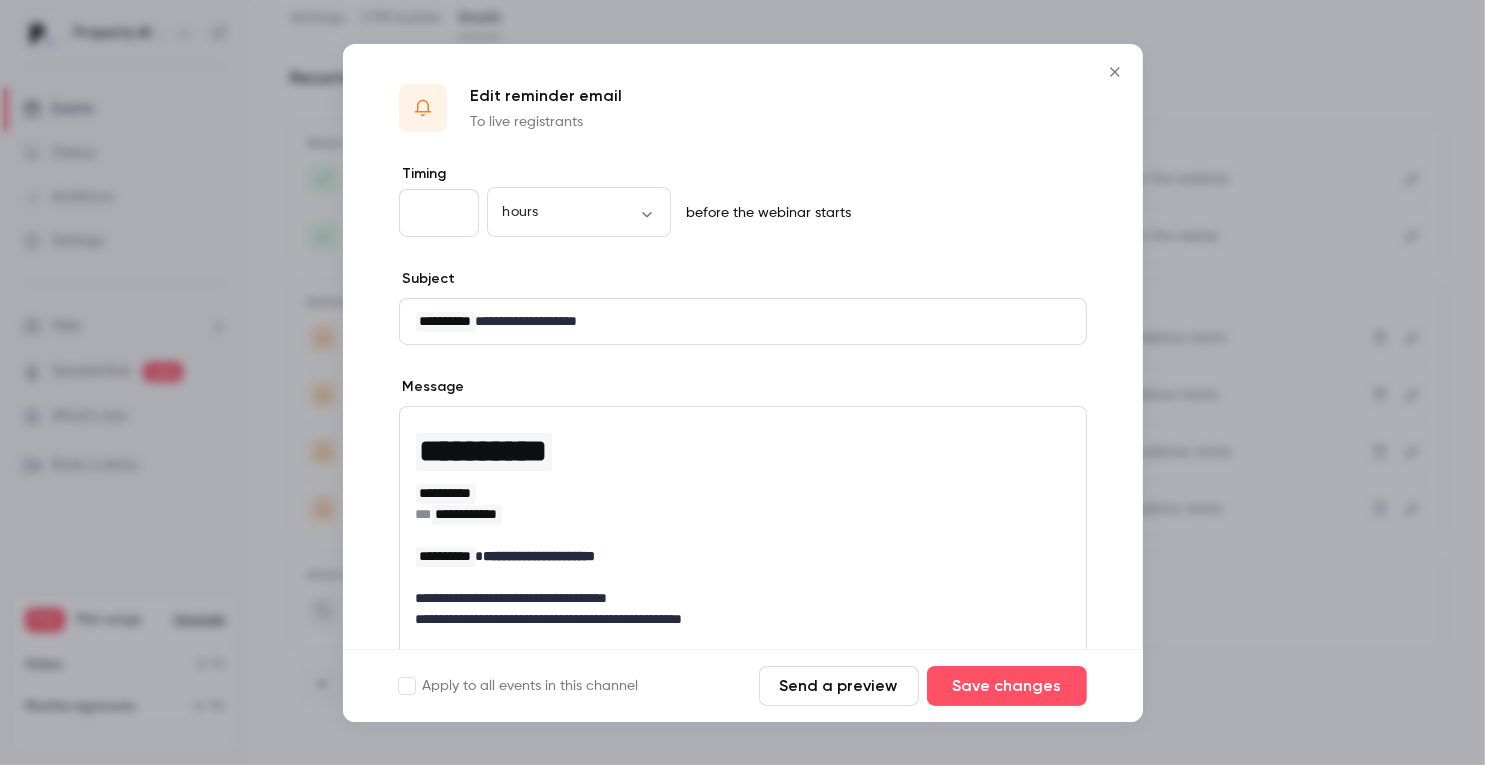 click 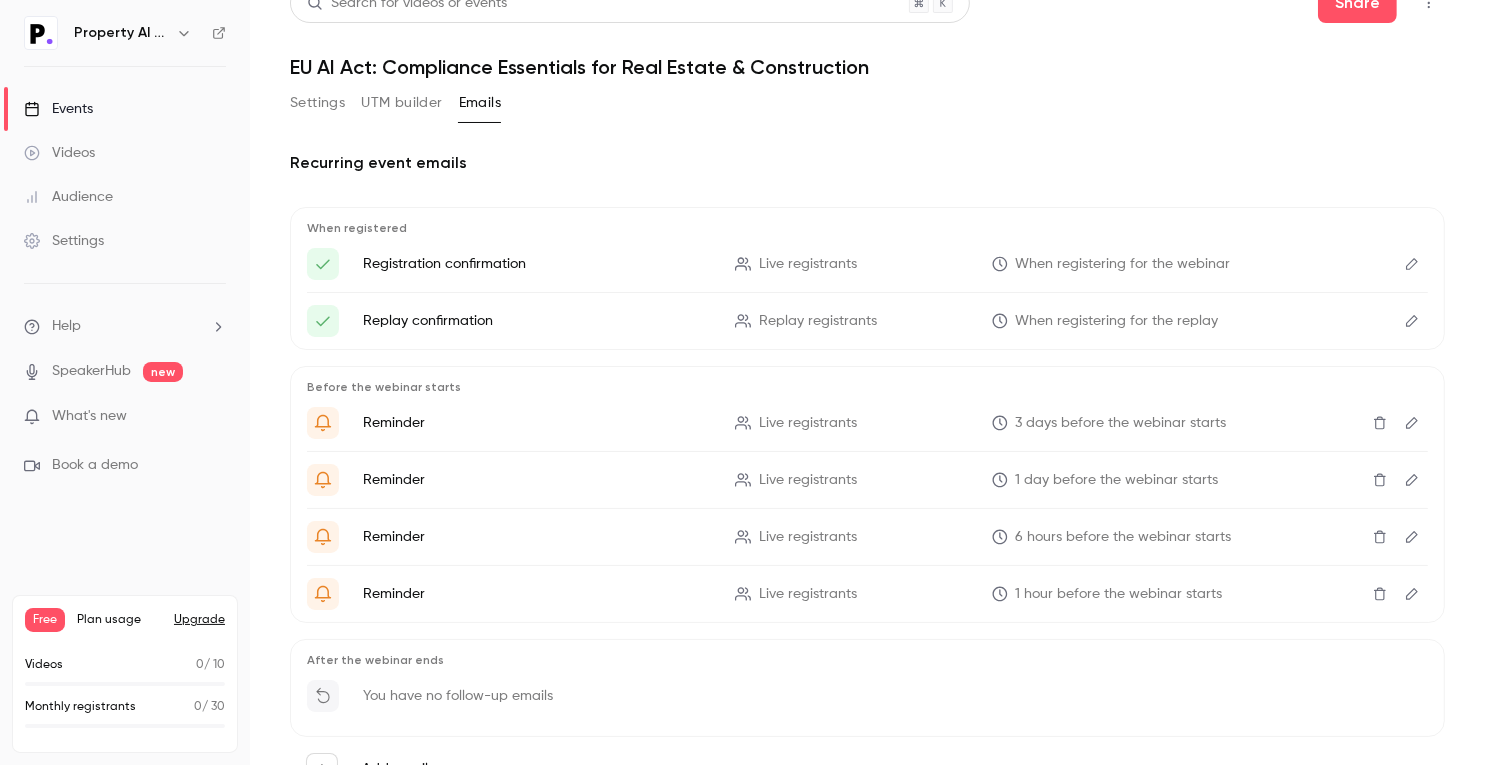 scroll, scrollTop: 0, scrollLeft: 0, axis: both 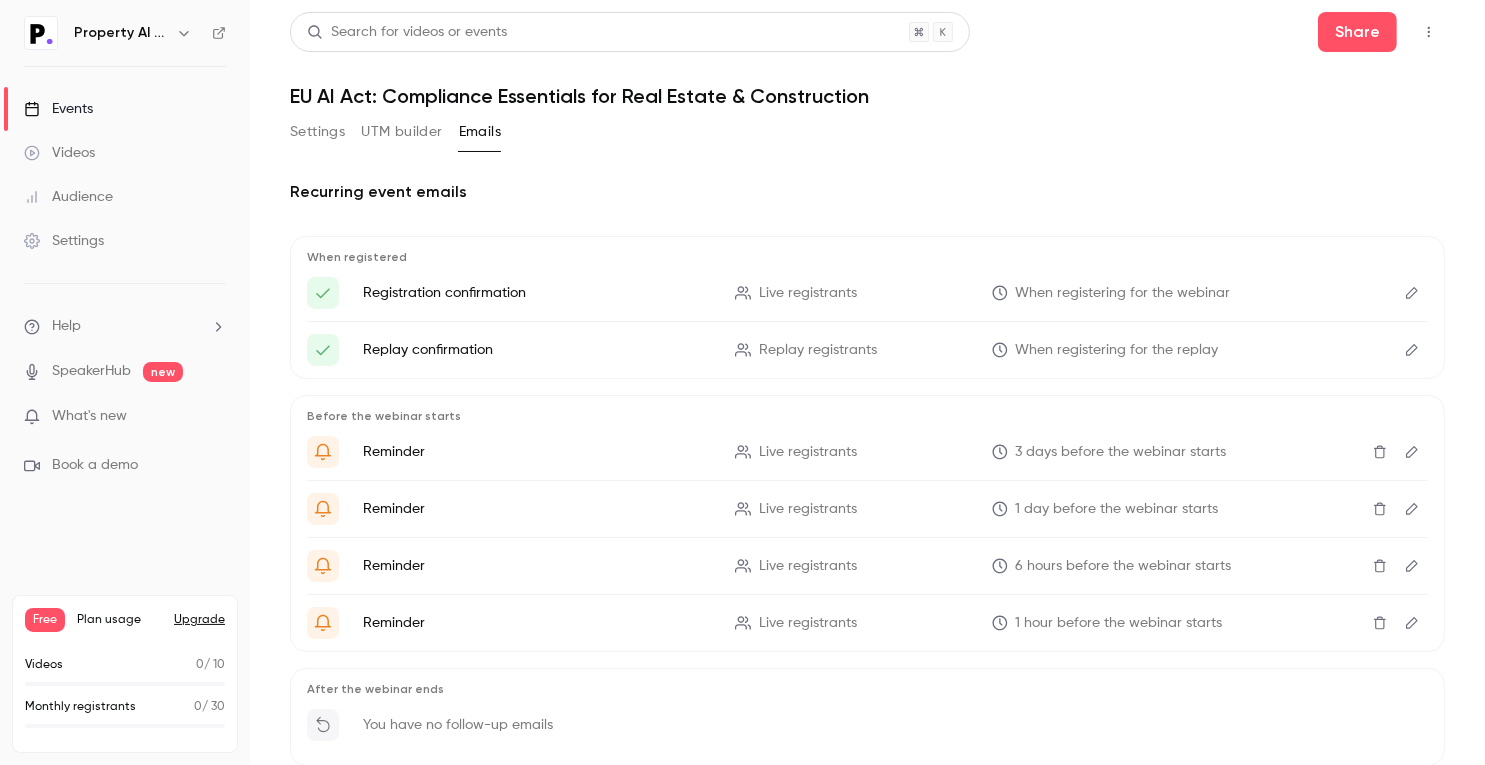click on "Recurring event emails When registered Registration confirmation Live registrants When registering for the webinar Replay confirmation Replay registrants When registering for the replay Before the webinar starts Reminder Live registrants 3 days before the webinar starts Reminder Live registrants 1 day before the webinar starts Reminder Live registrants 6 hours before the webinar starts Reminder Live registrants 1 hour before the webinar starts After the webinar ends You have no follow-up emails Add email" at bounding box center (867, 513) 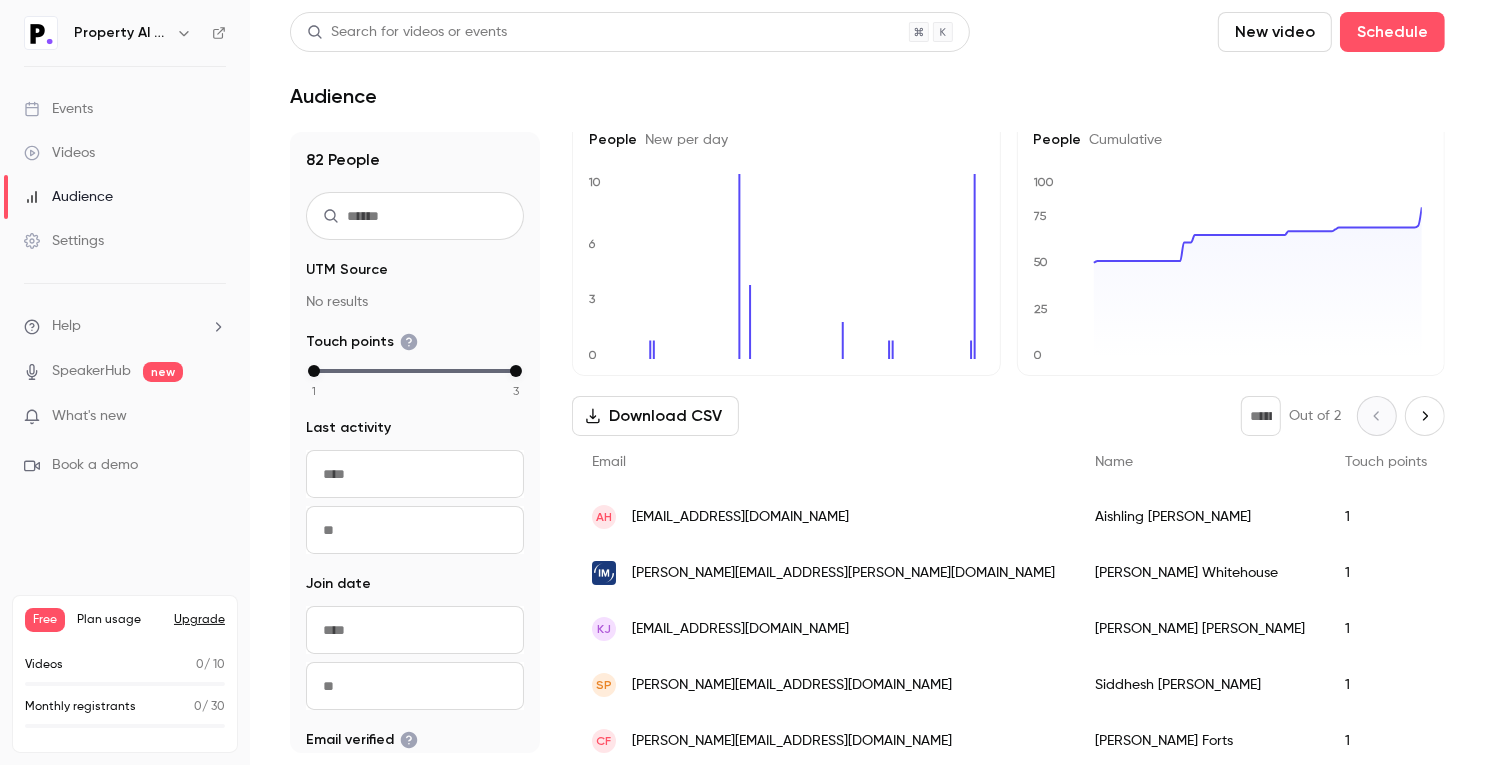 scroll, scrollTop: 0, scrollLeft: 0, axis: both 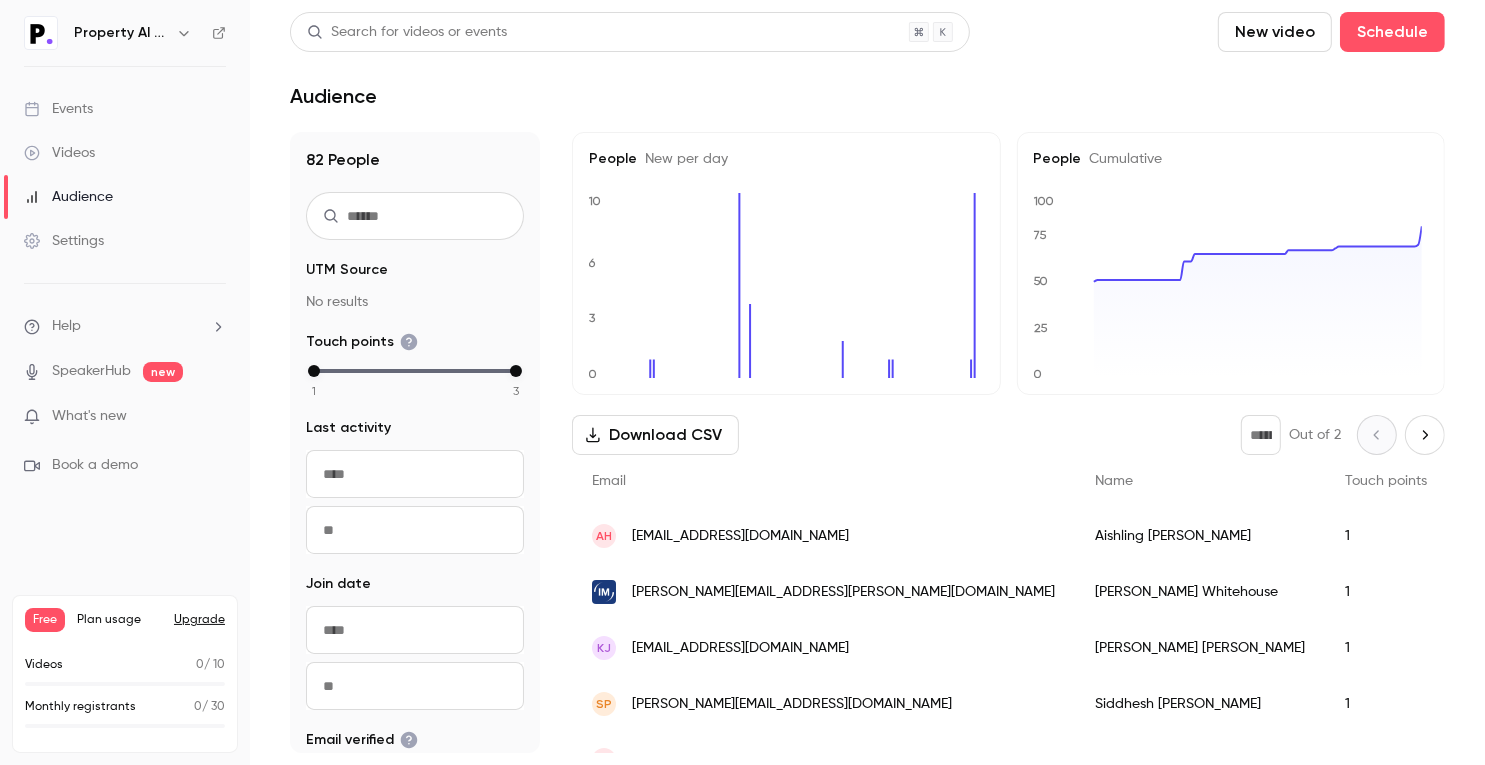 click on "Property AI Tools Events Videos Audience Settings Help SpeakerHub new What's new Book a demo Free Plan usage Upgrade Videos 0  / 10 Monthly registrants 0  / 30" at bounding box center [125, 382] 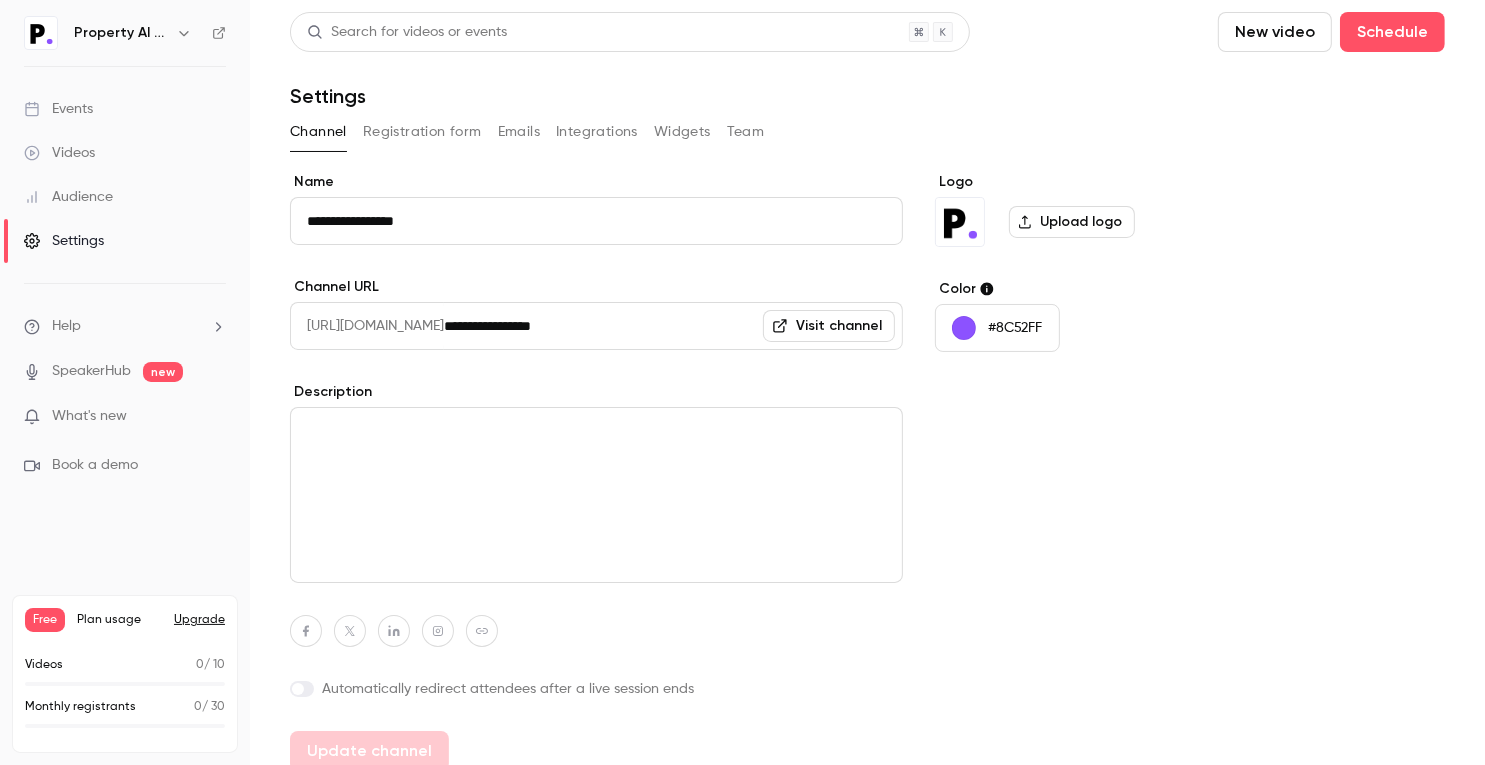 click on "Emails" at bounding box center [519, 132] 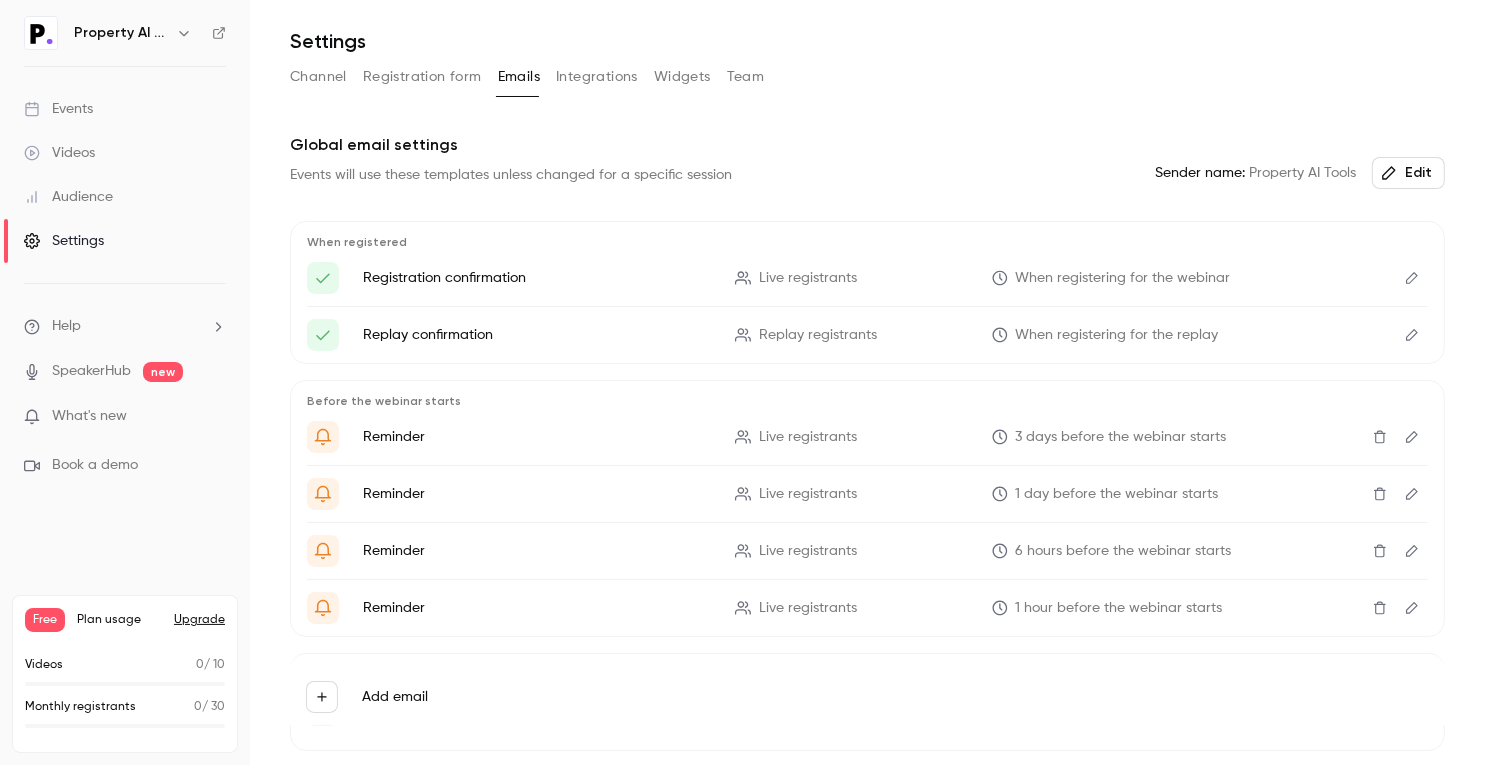 scroll, scrollTop: 81, scrollLeft: 0, axis: vertical 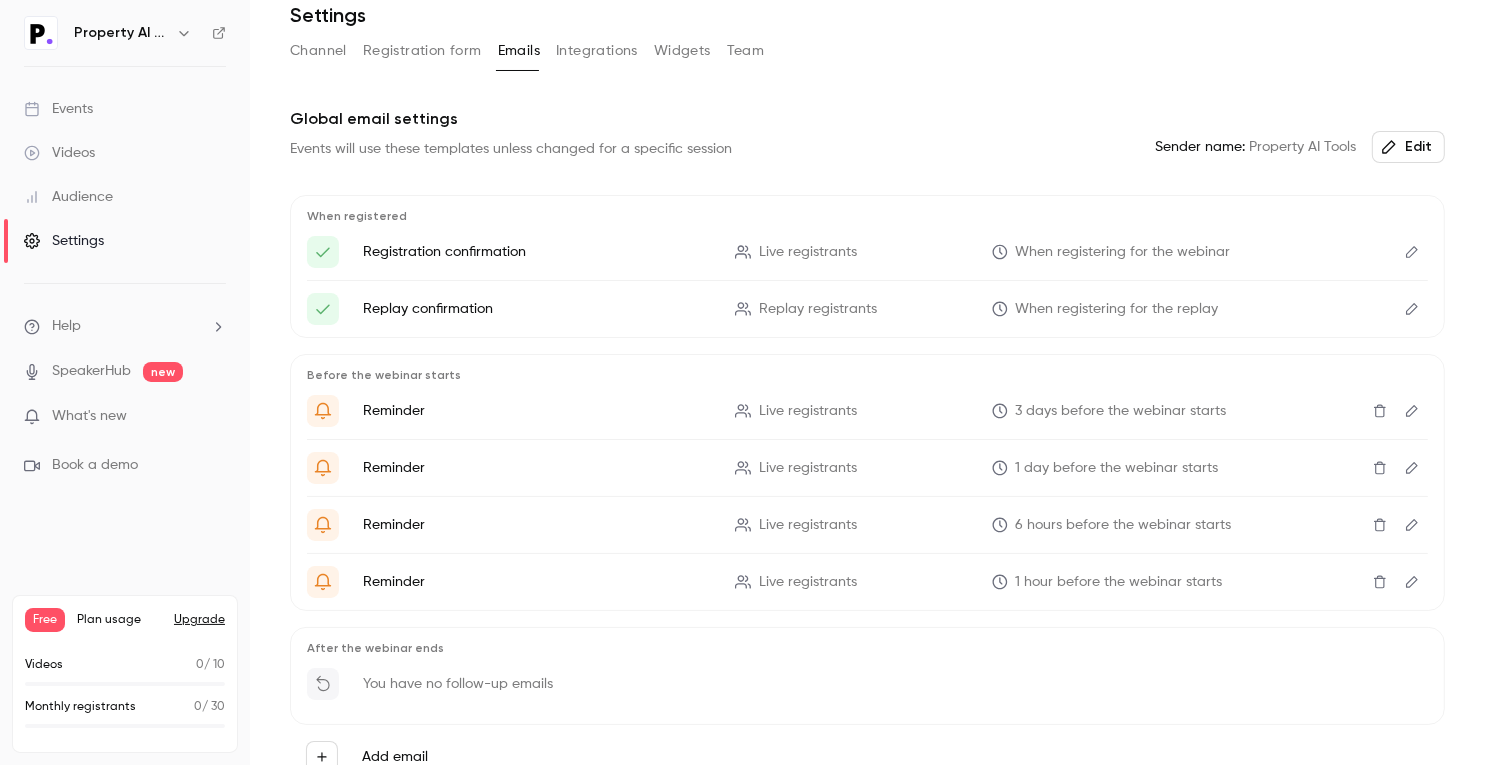 click at bounding box center [1412, 525] 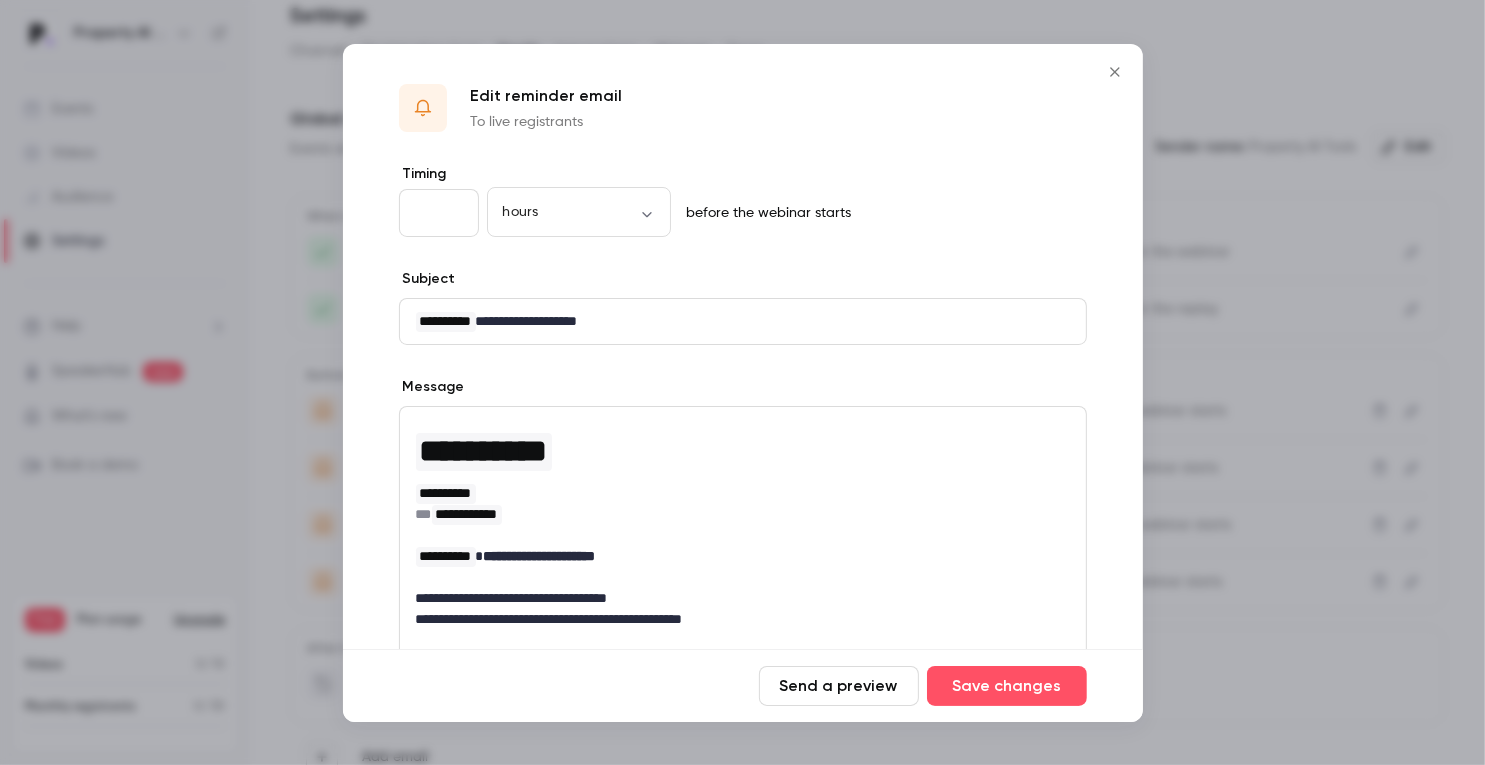 click on "*" at bounding box center [439, 213] 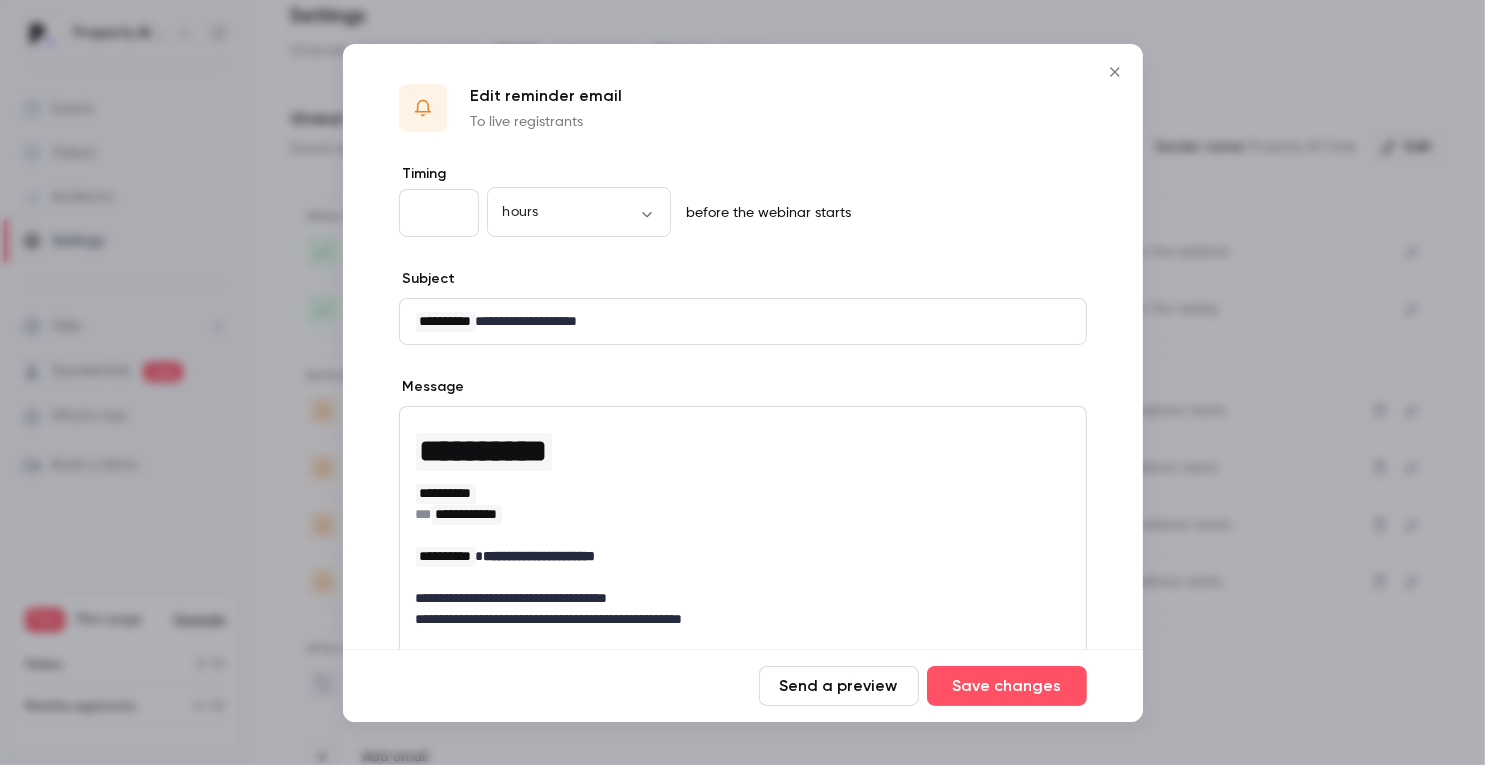 type on "*" 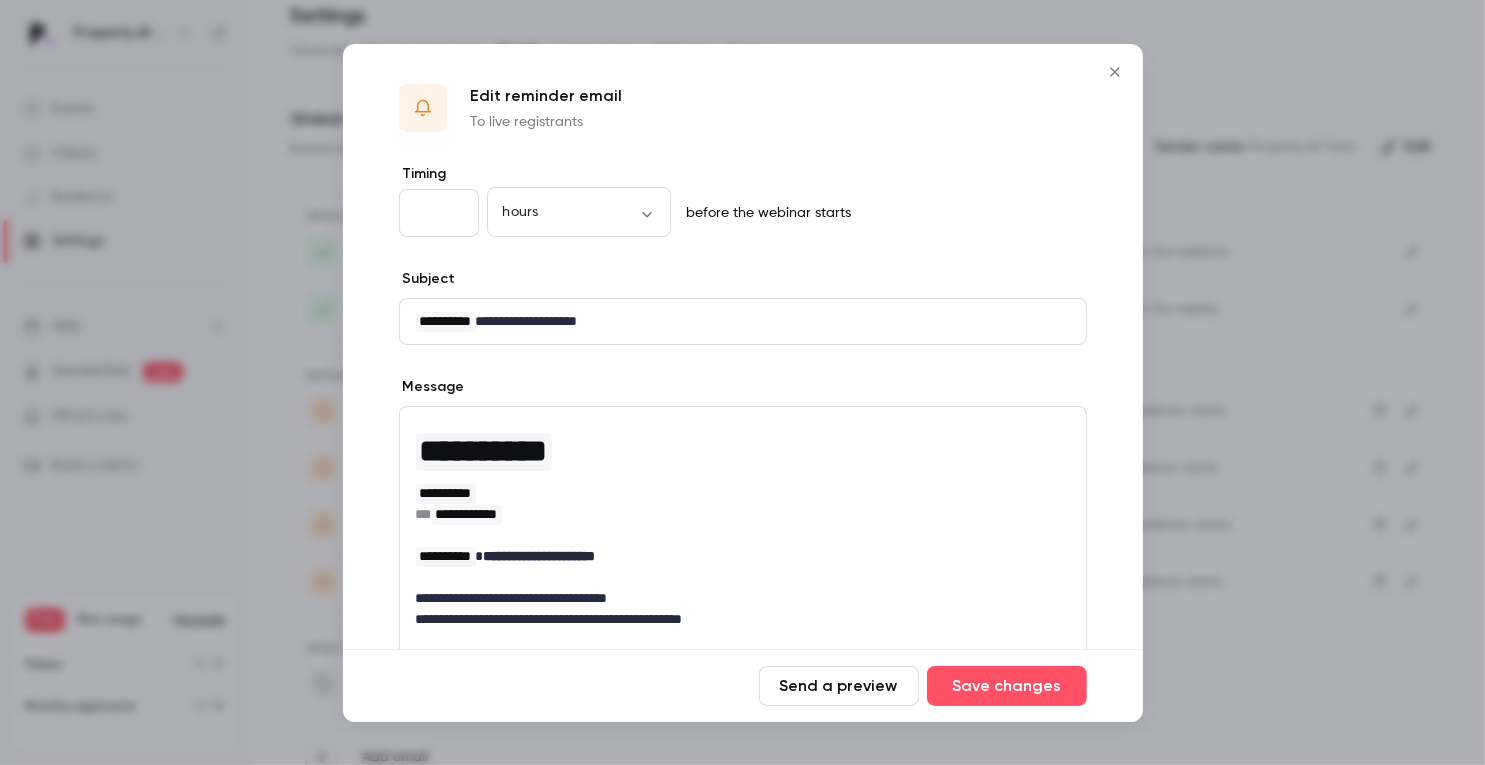 click on "*" at bounding box center [439, 213] 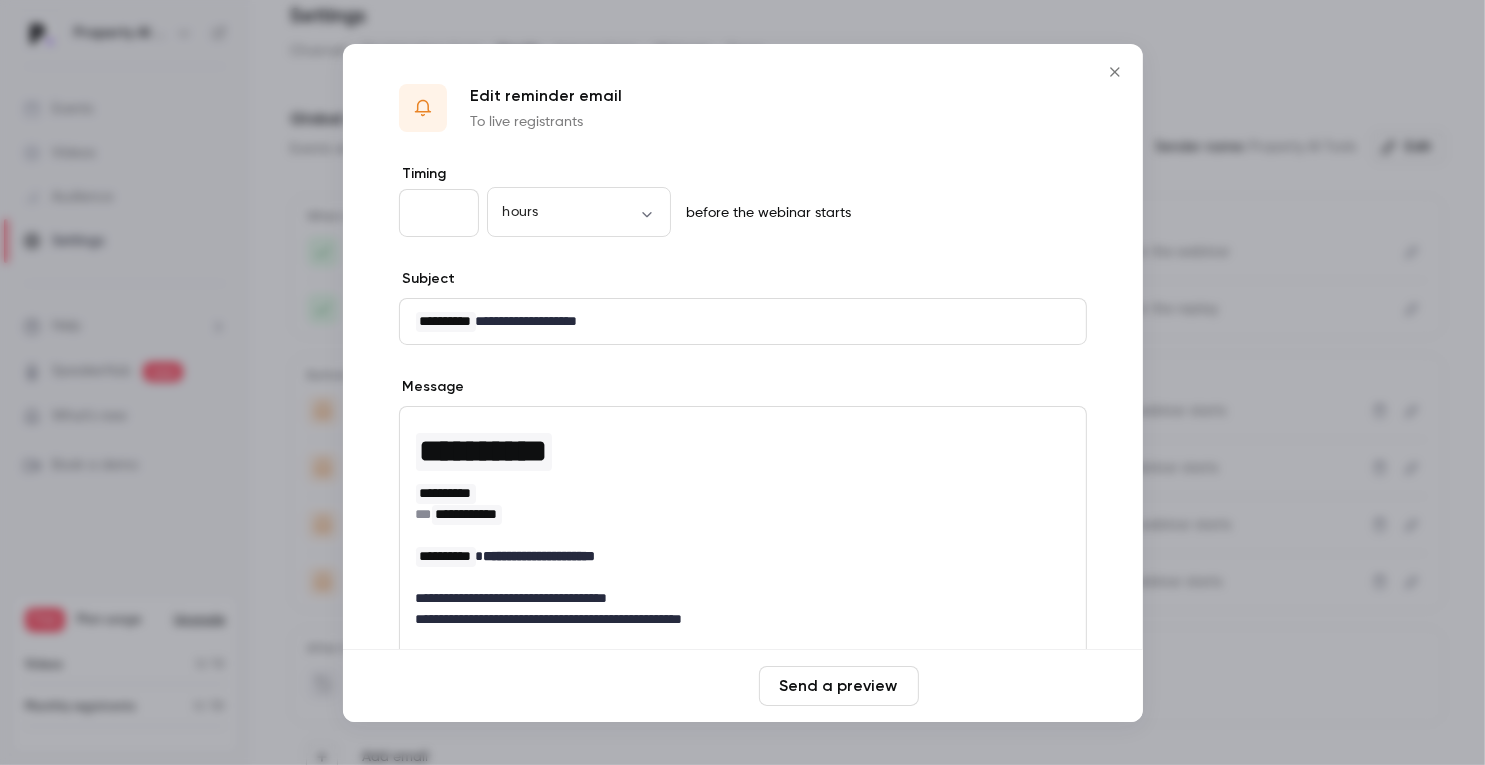 click on "Save changes" at bounding box center (1007, 686) 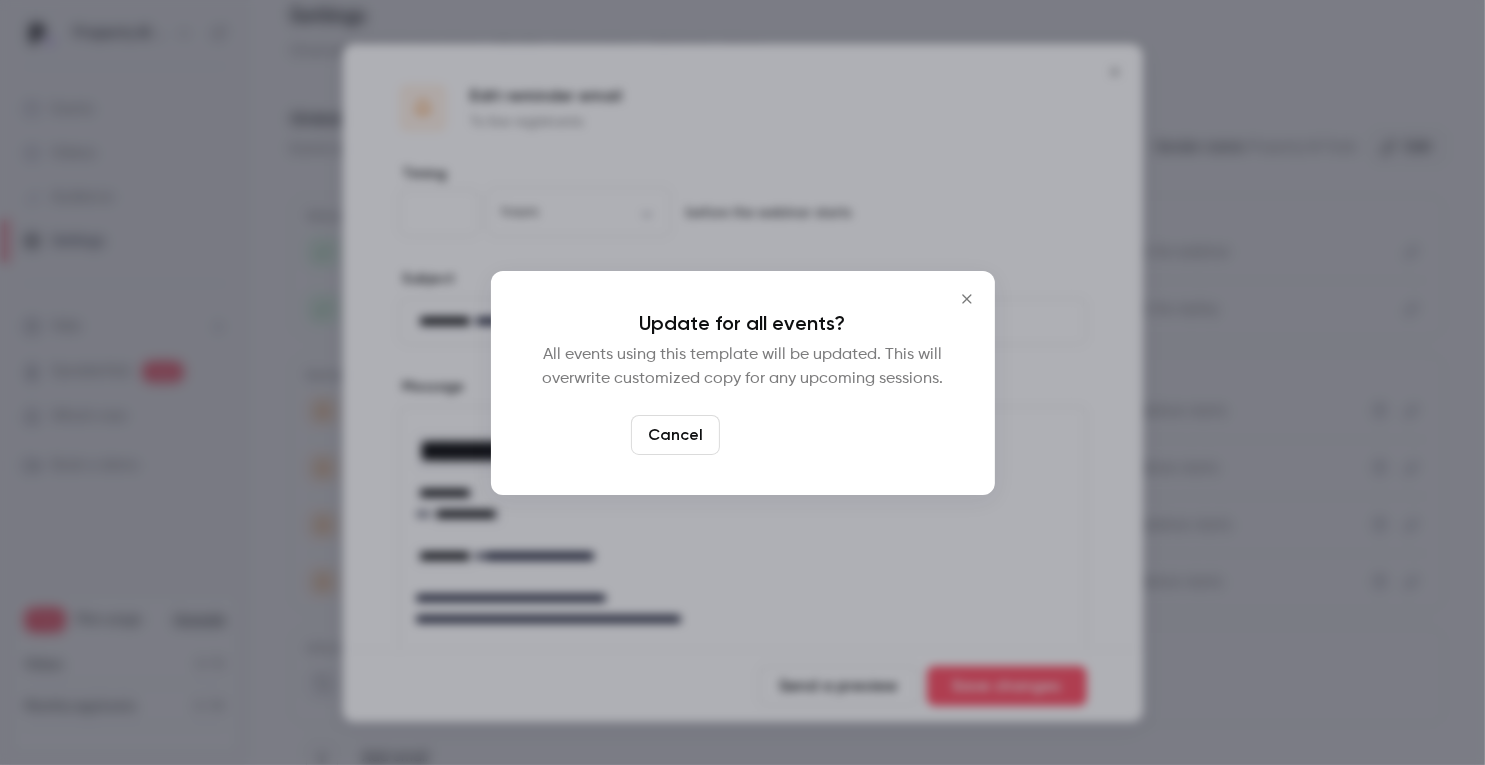 click on "Yes, update" at bounding box center (791, 435) 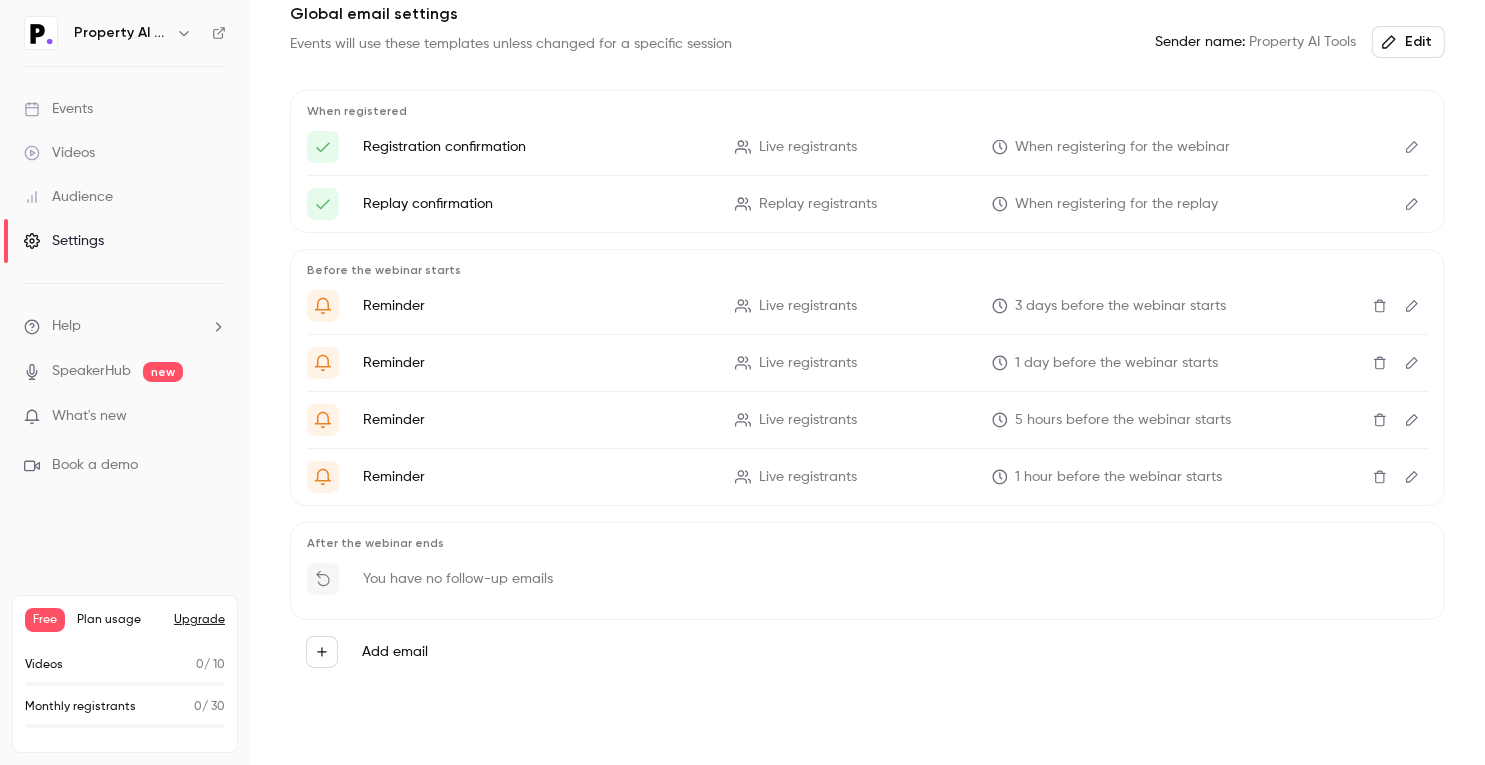 scroll, scrollTop: 0, scrollLeft: 0, axis: both 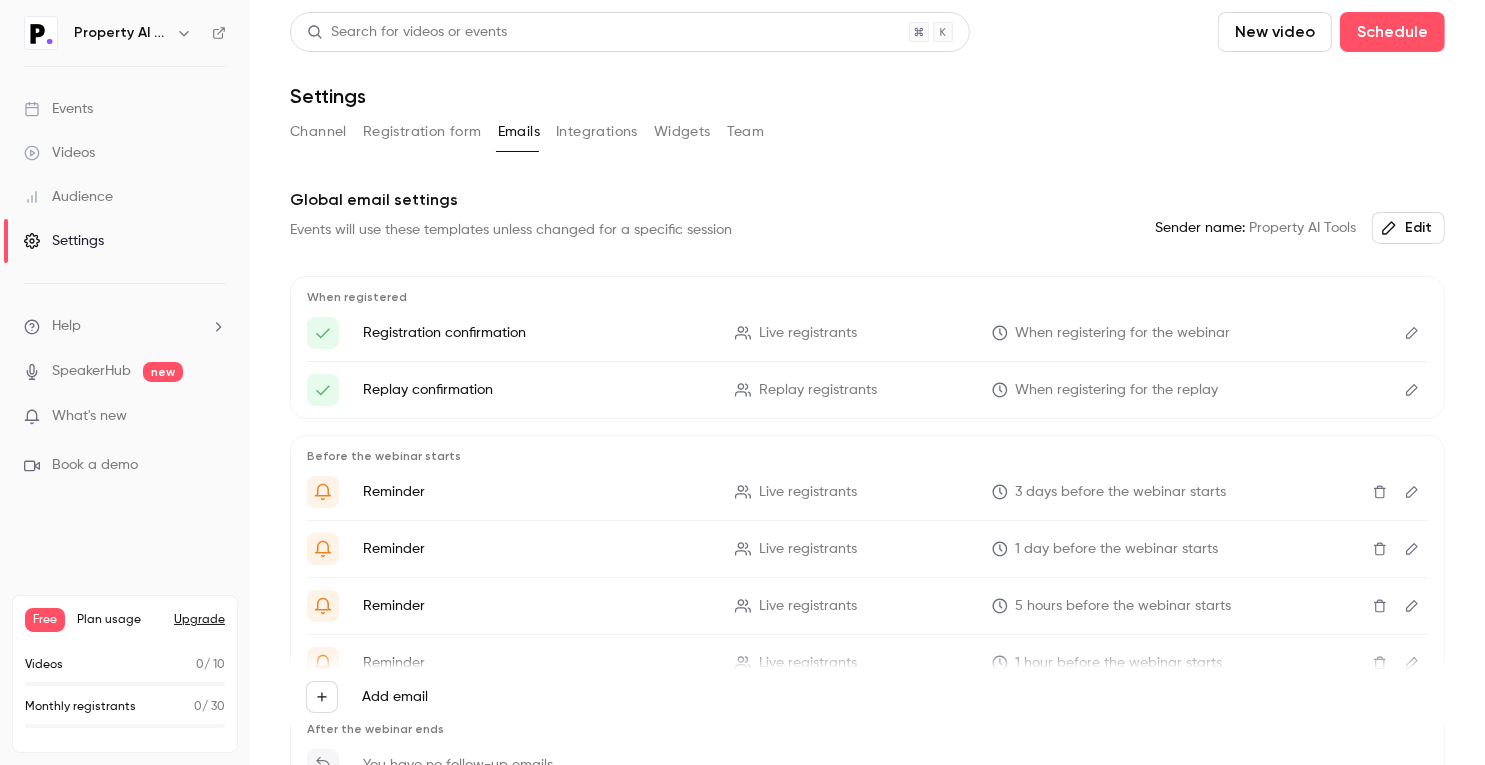 click on "Search for videos or events New video Schedule Settings Channel Registration form Emails Integrations Widgets Team Global email settings Events will use these templates unless changed for a specific session Sender name:   Property AI Tools Edit When registered Registration confirmation Live registrants When registering for the webinar Replay confirmation Replay registrants When registering for the replay Before the webinar starts Reminder Live registrants 3 days before the webinar starts Reminder Live registrants 1 day before the webinar starts Reminder Live registrants 5 hours before the webinar starts Reminder Live registrants 1 hour before the webinar starts After the webinar ends You have no follow-up emails Add email" at bounding box center (867, 425) 